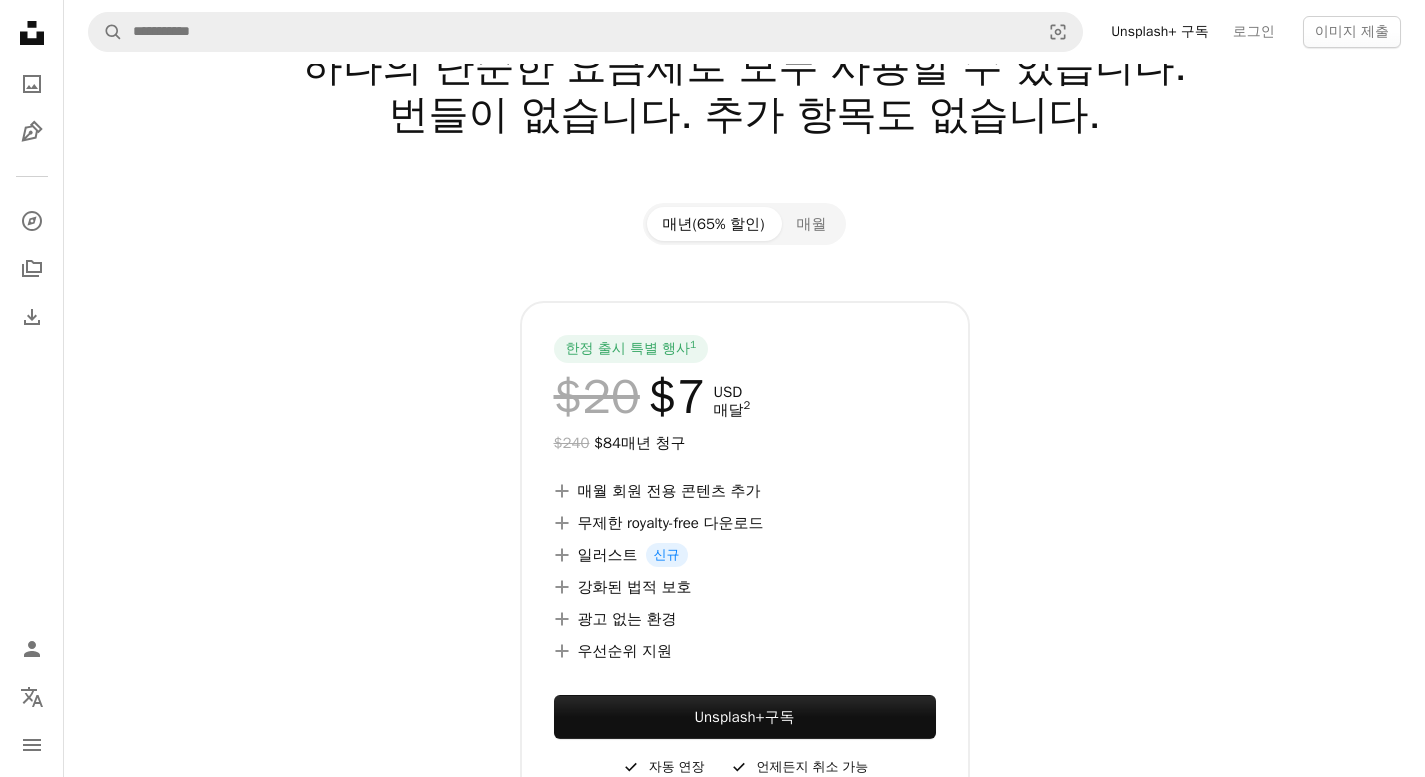 scroll, scrollTop: 200, scrollLeft: 0, axis: vertical 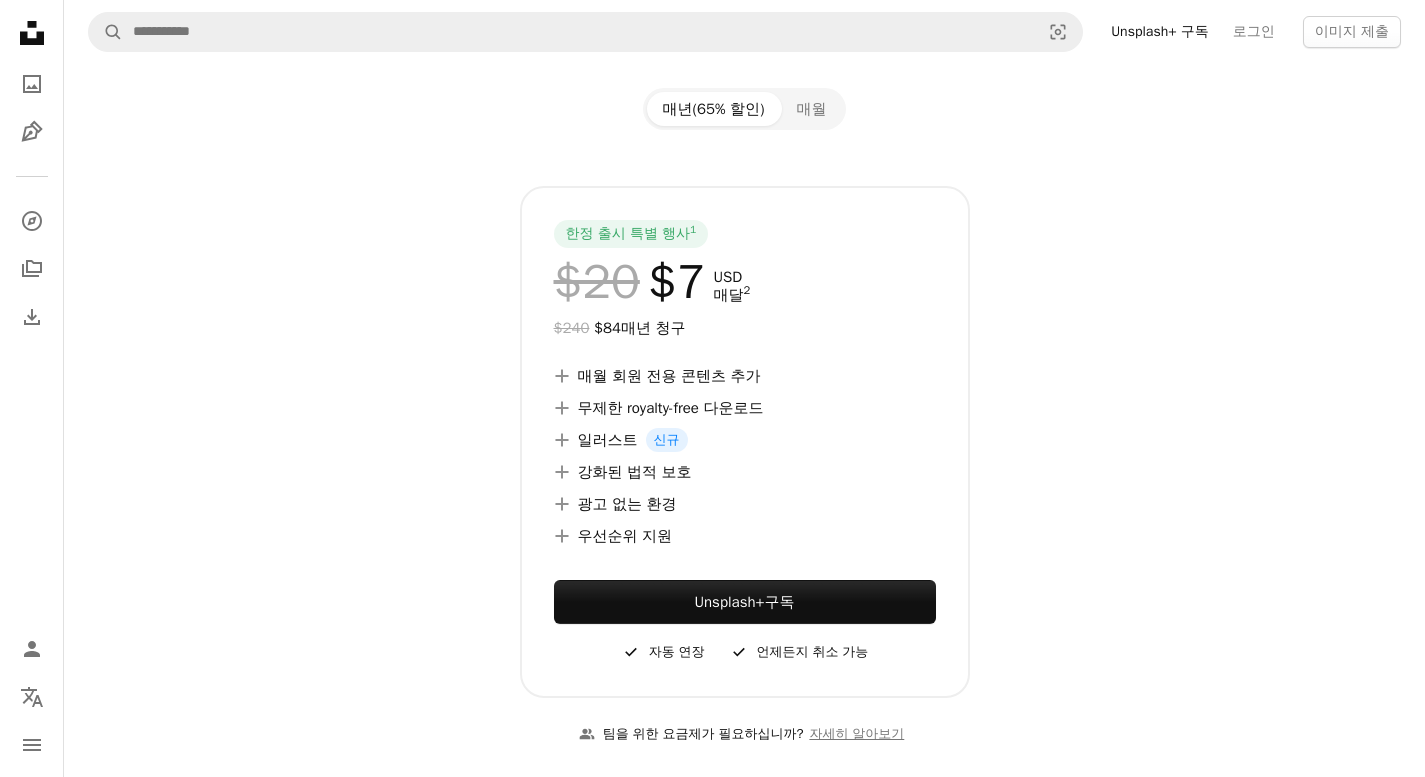 click on "한정 출시 특별 행사 1 $20   $7 USD 매달 2 $240   $84  매년 청구 A plus sign 매월 회원 전용 콘텐츠 추가 A plus sign 무제한 royalty-free 다운로드 A plus sign 일러스트  신규 A plus sign 강화된 법적 보호 A plus sign 광고 없는 환경 A plus sign 우선순위 지원 Unsplash+  구독 A checkmark 자동 연장 A checkmark 언제든지 취소 가능" at bounding box center [745, 442] 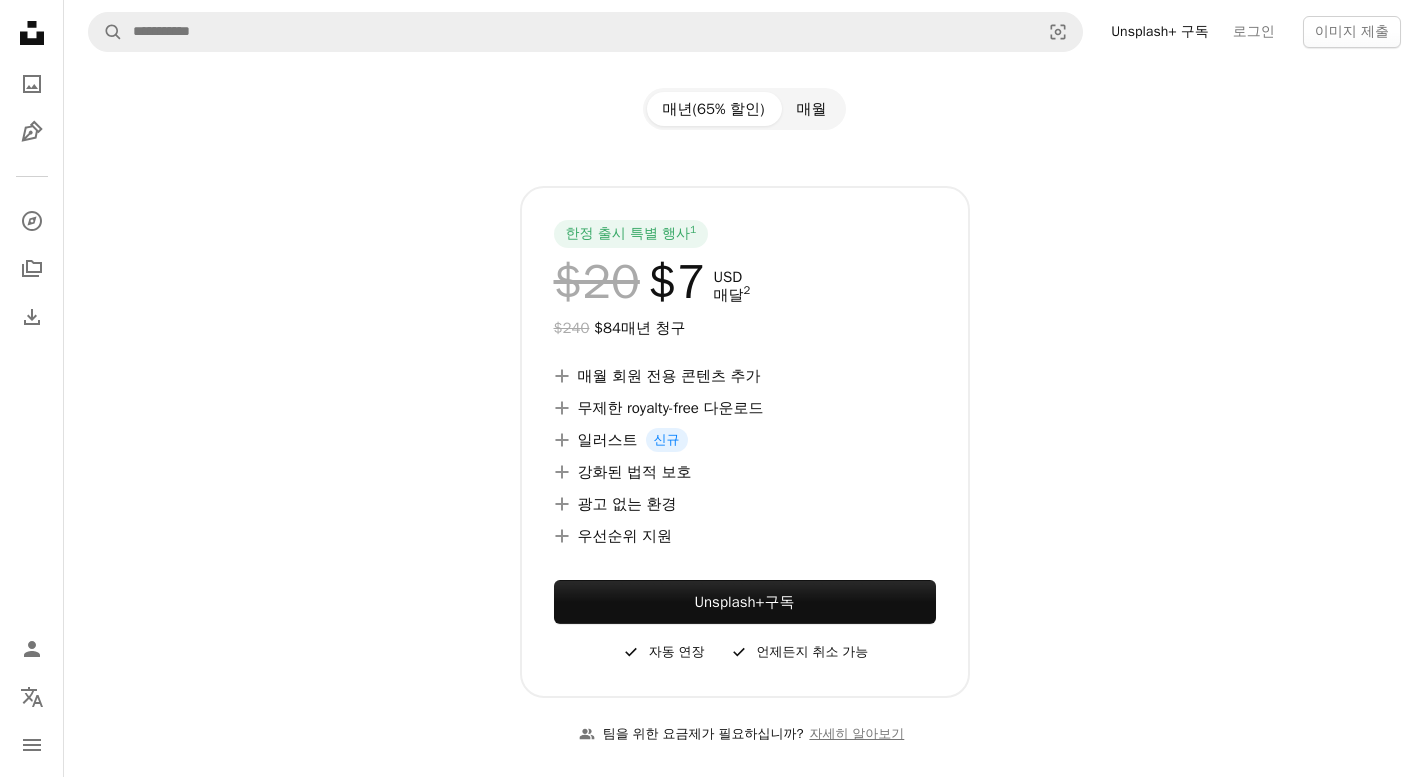 click on "매월" at bounding box center (811, 109) 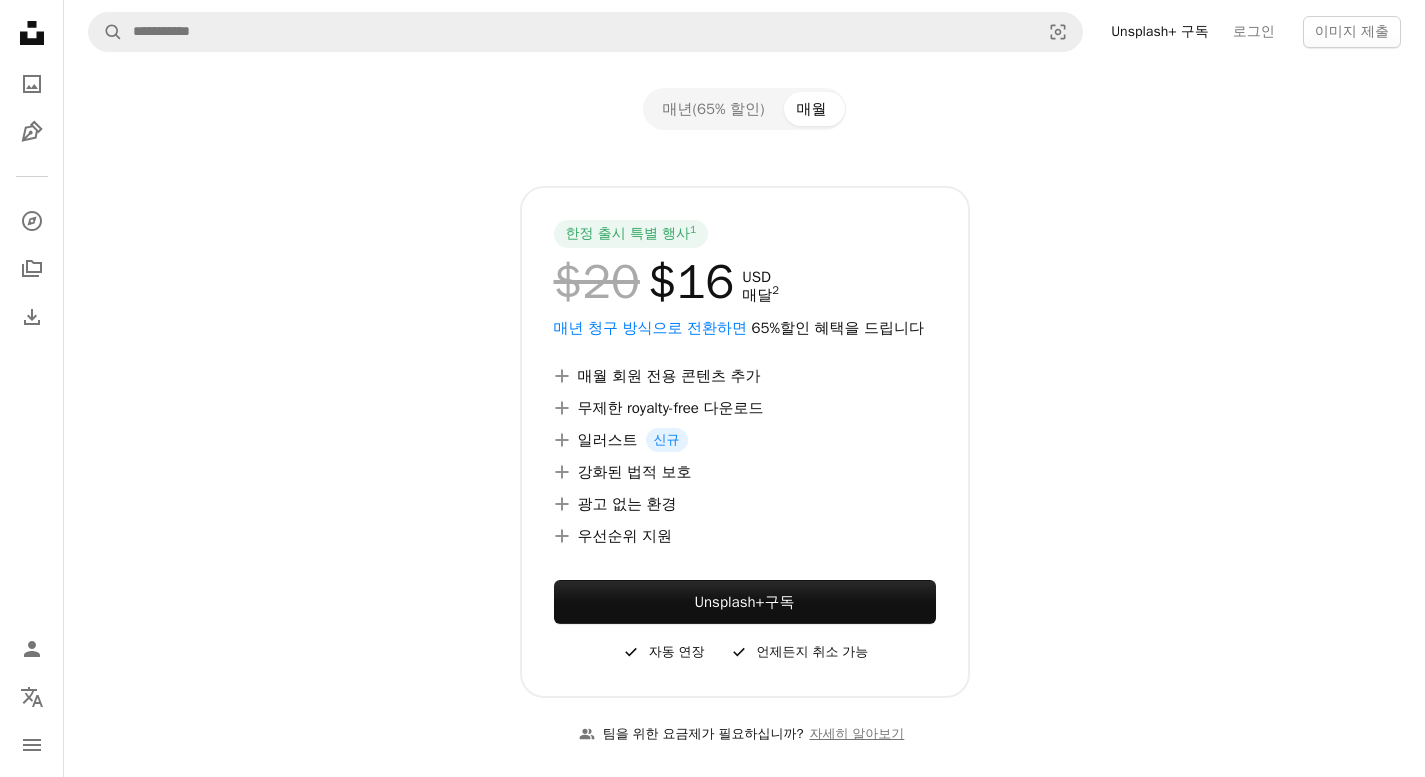 click at bounding box center (745, 158) 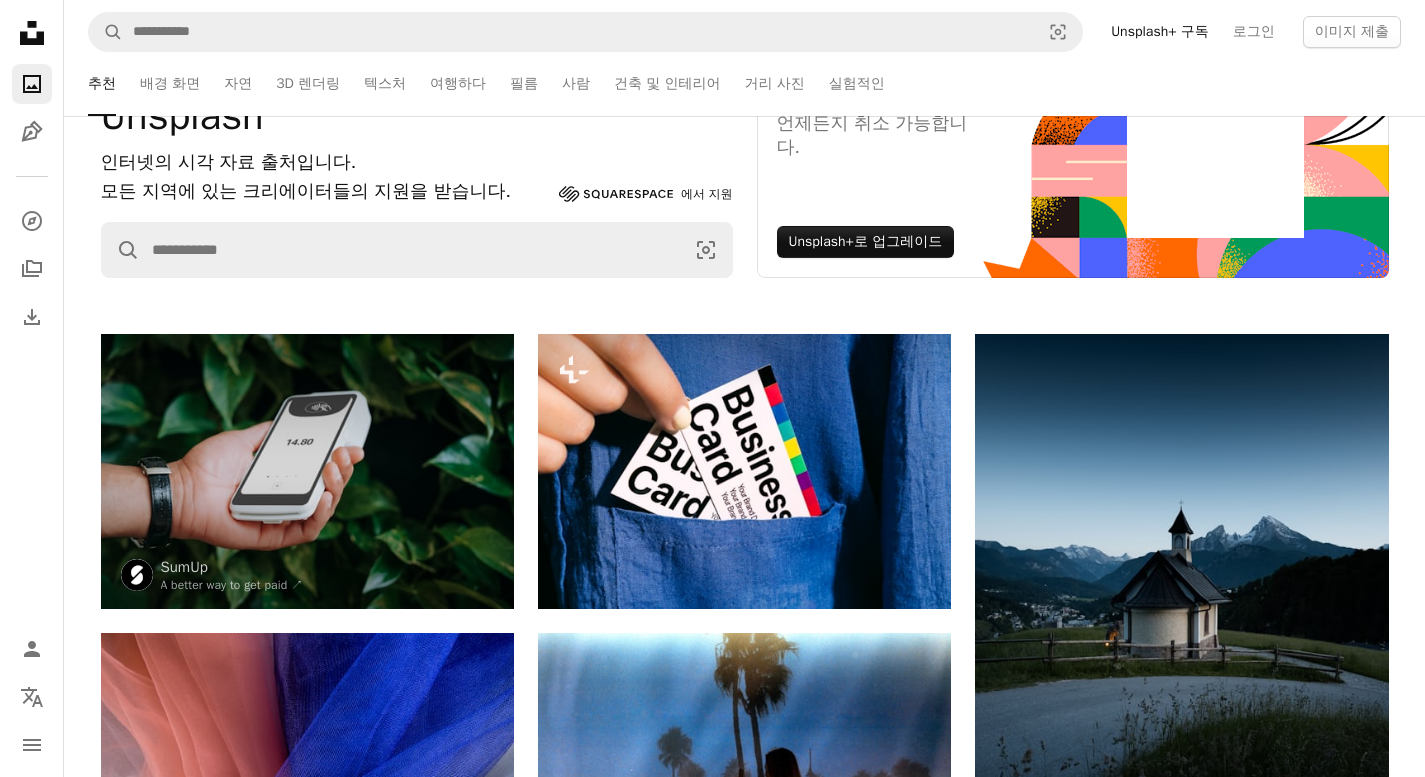 scroll, scrollTop: 0, scrollLeft: 0, axis: both 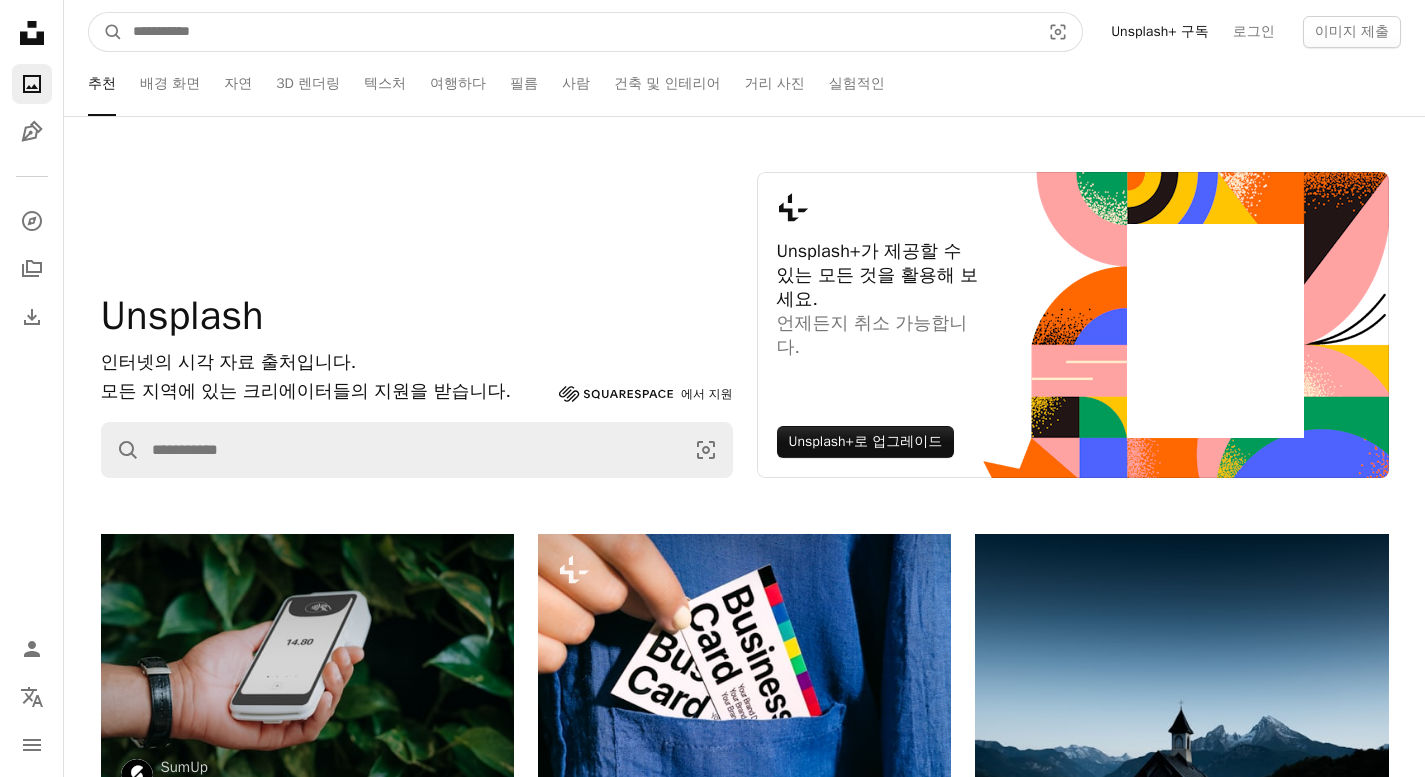 click at bounding box center [578, 32] 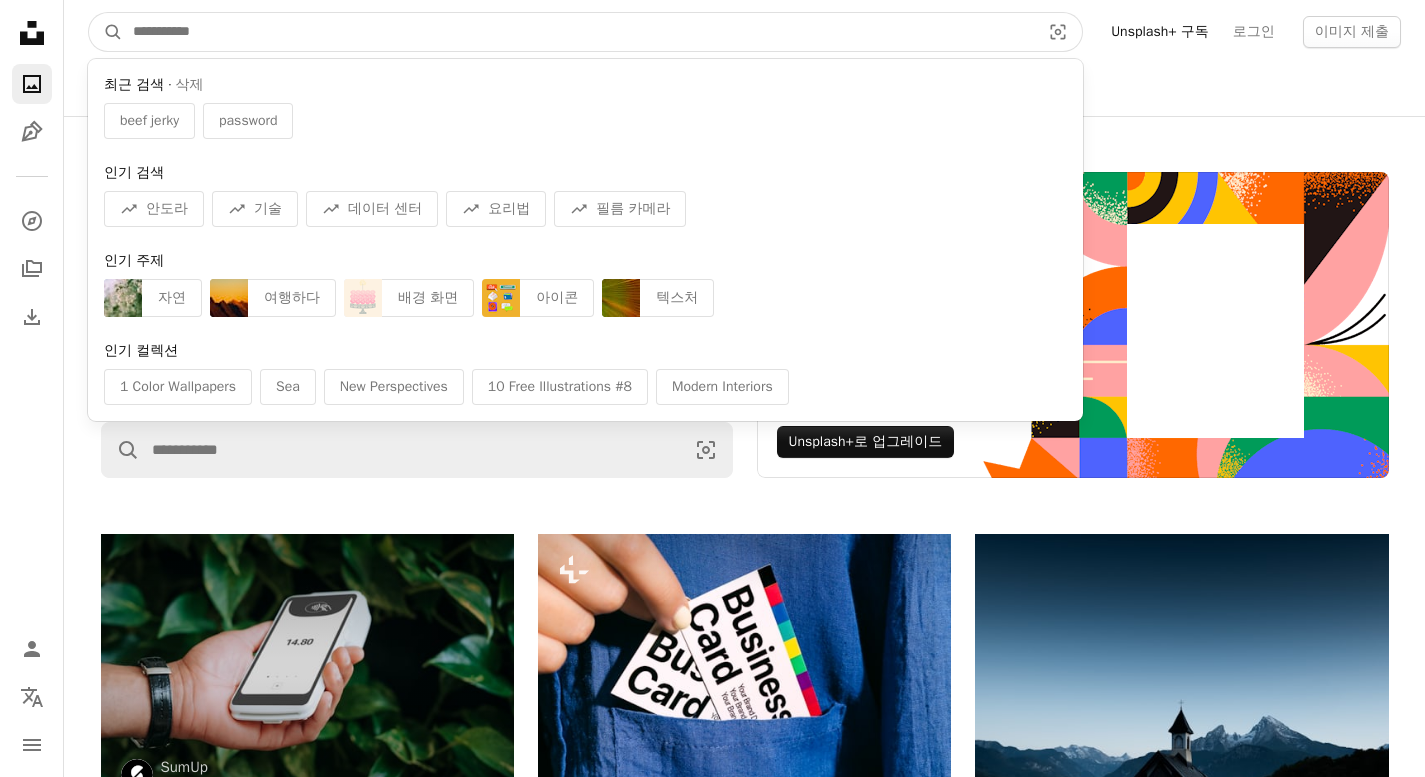 type on "*" 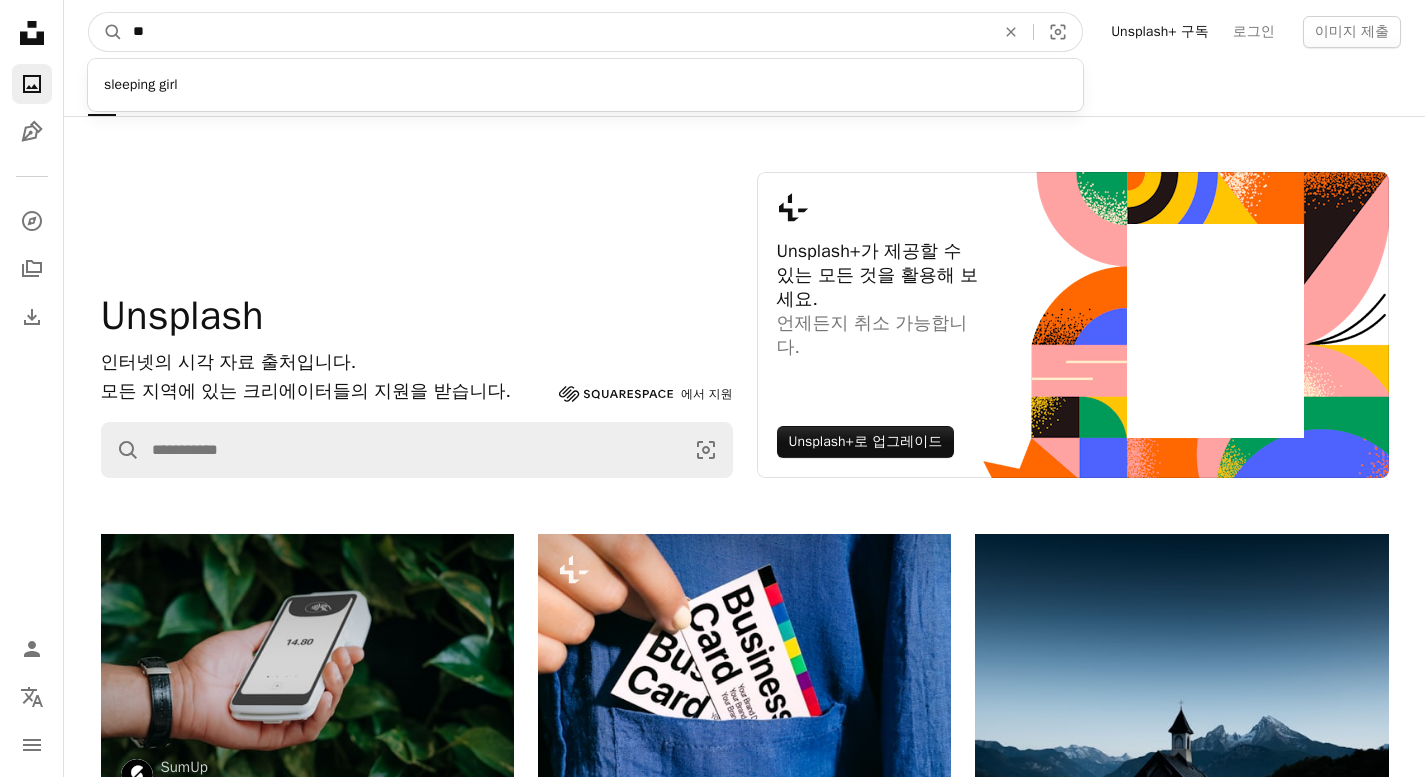 type on "*" 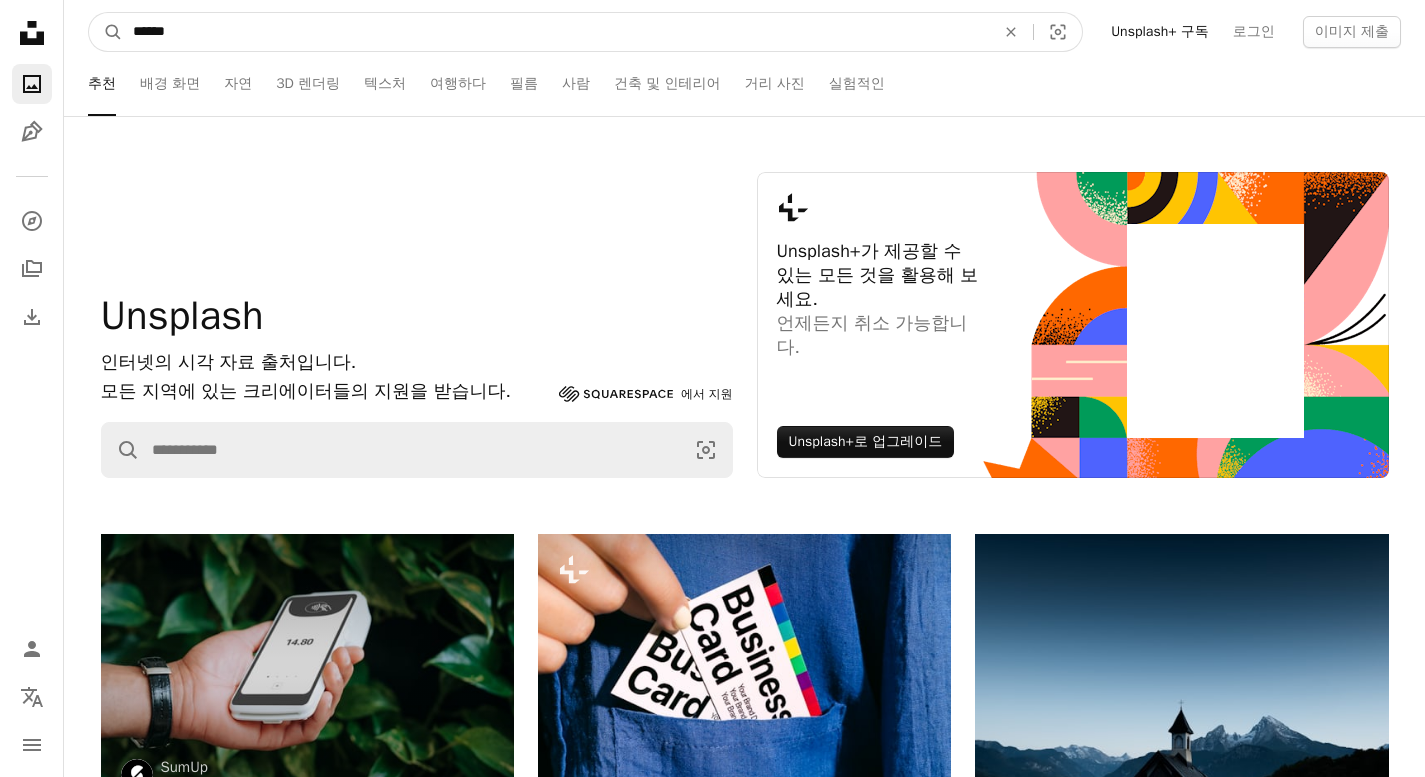type on "******" 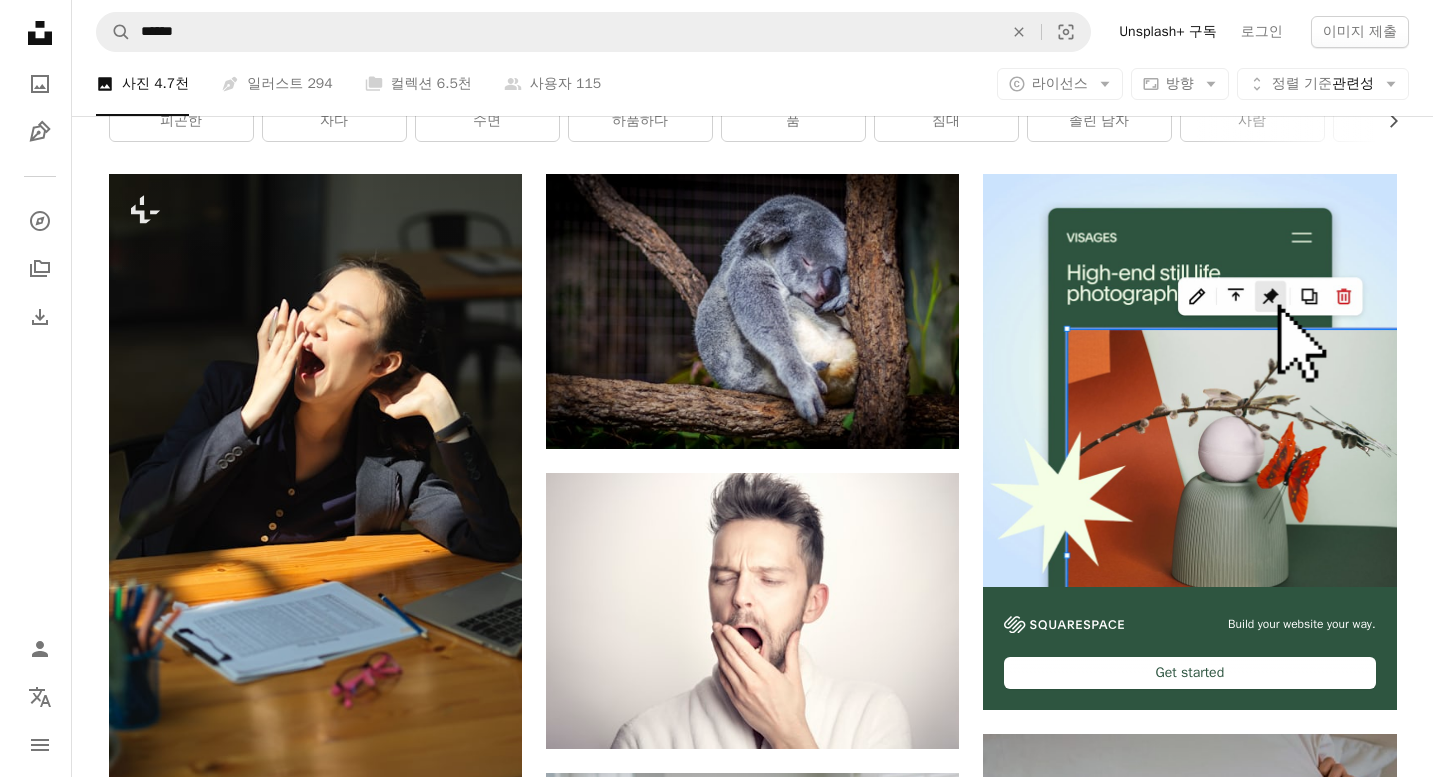 scroll, scrollTop: 0, scrollLeft: 0, axis: both 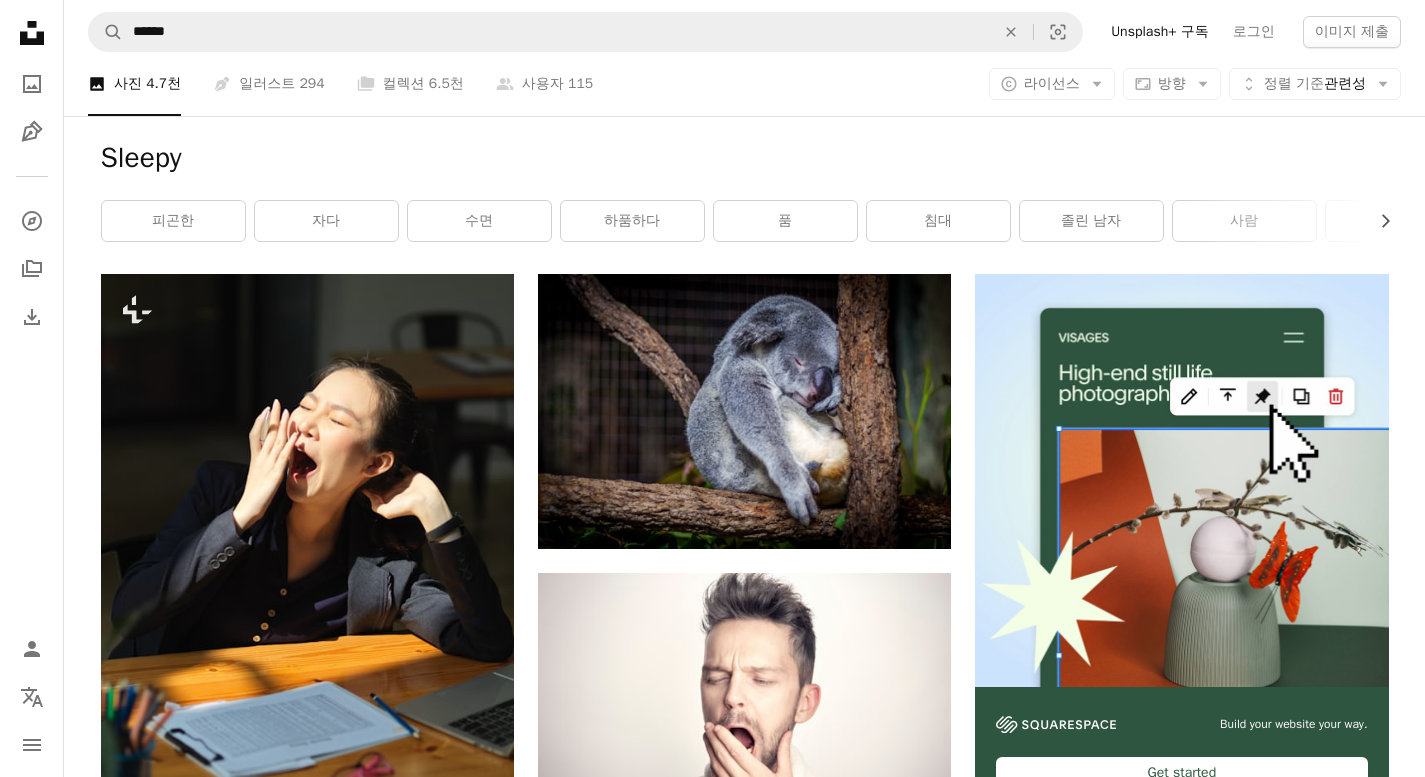 click on "Sleepy Chevron right 피곤한 자다 수면 하품하다 품 침대 졸린 남자 사람 졸린 사람 졸린 여자 소진 심심하다" at bounding box center [745, 195] 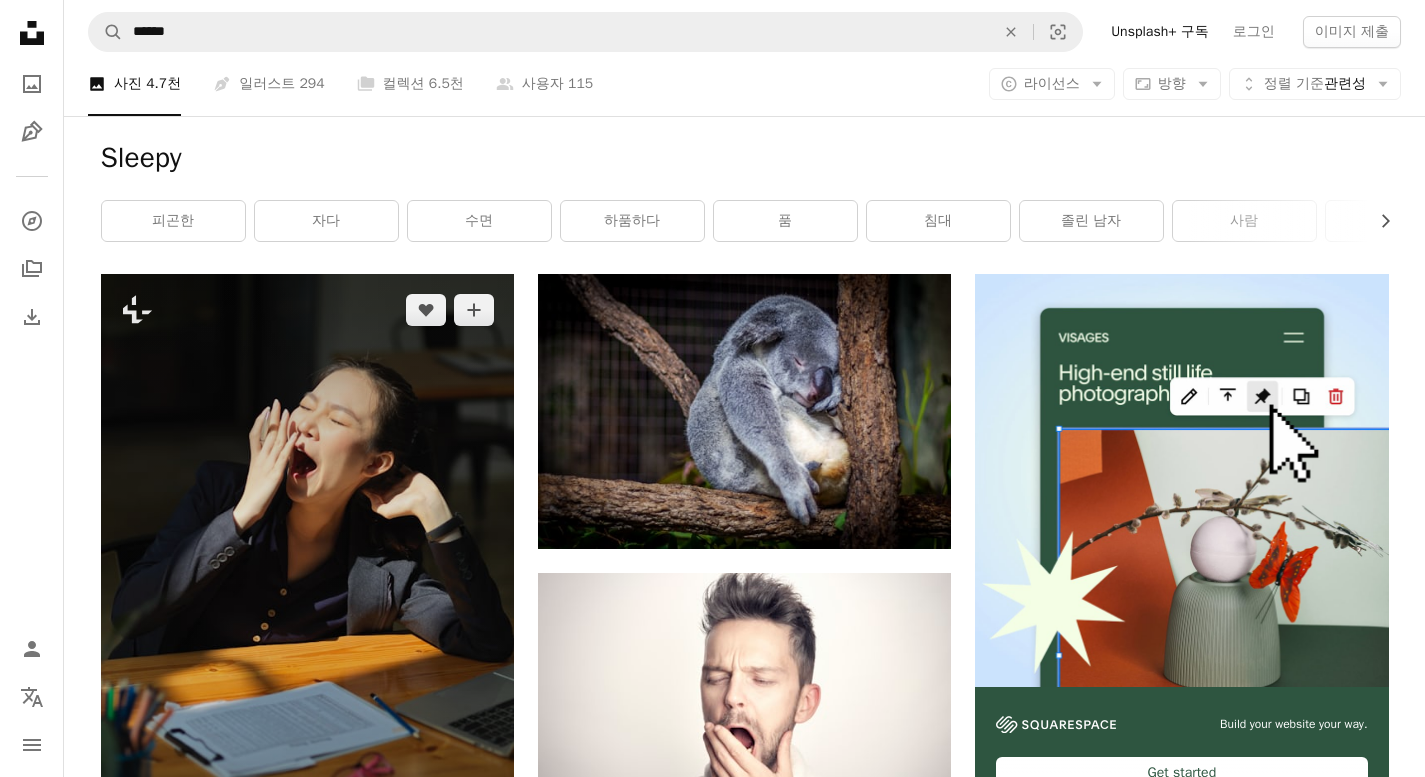 click at bounding box center (307, 584) 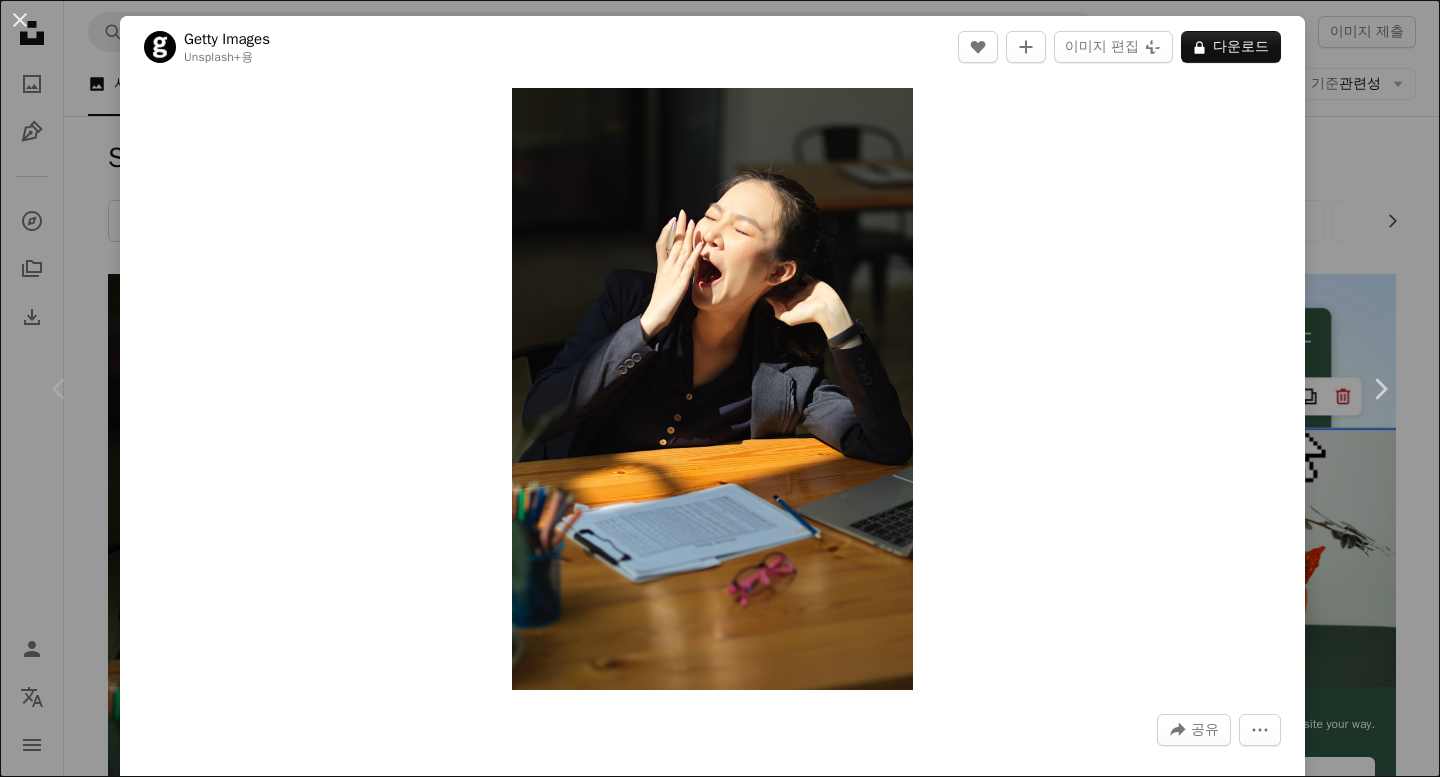 drag, startPoint x: 697, startPoint y: 127, endPoint x: 1233, endPoint y: 67, distance: 539.3478 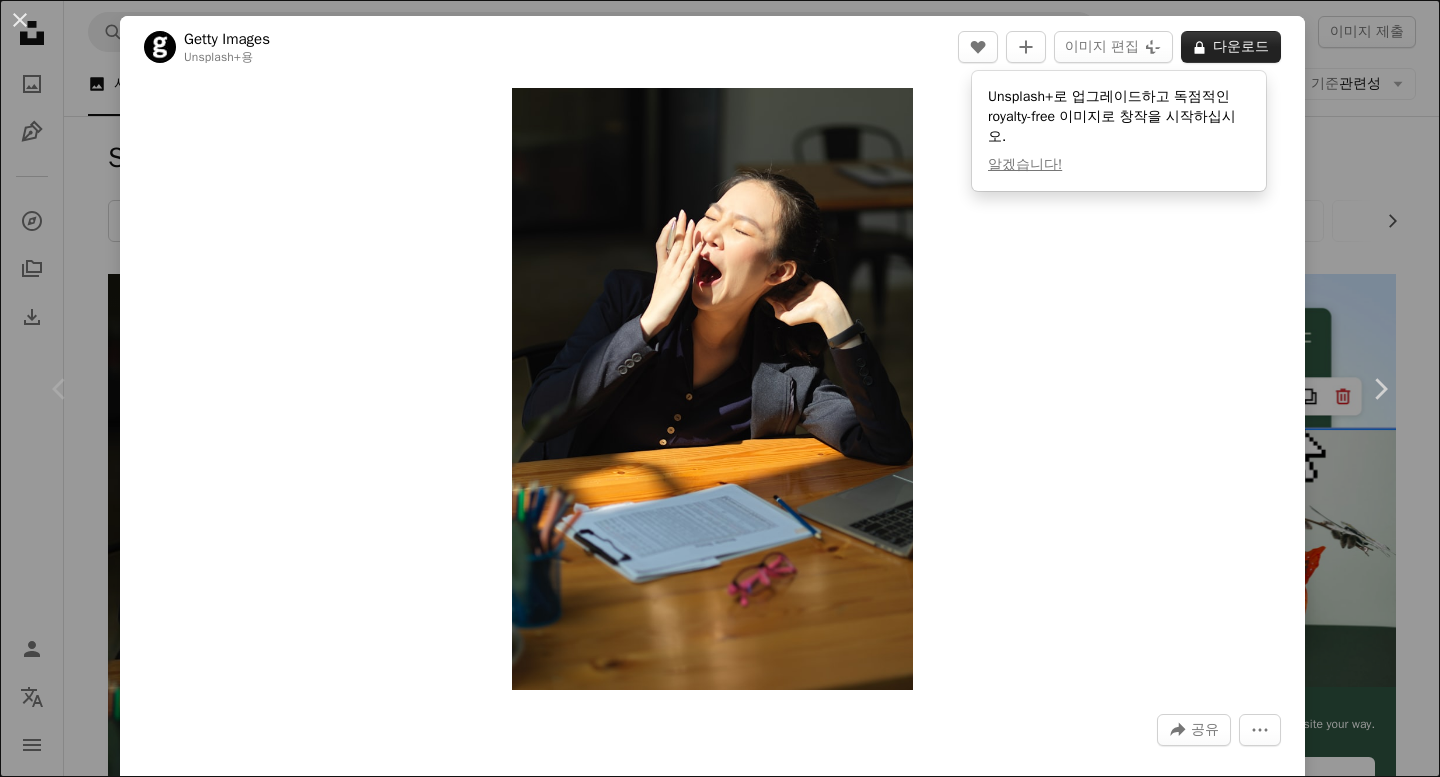 click on "A lock   다운로드" at bounding box center (1231, 47) 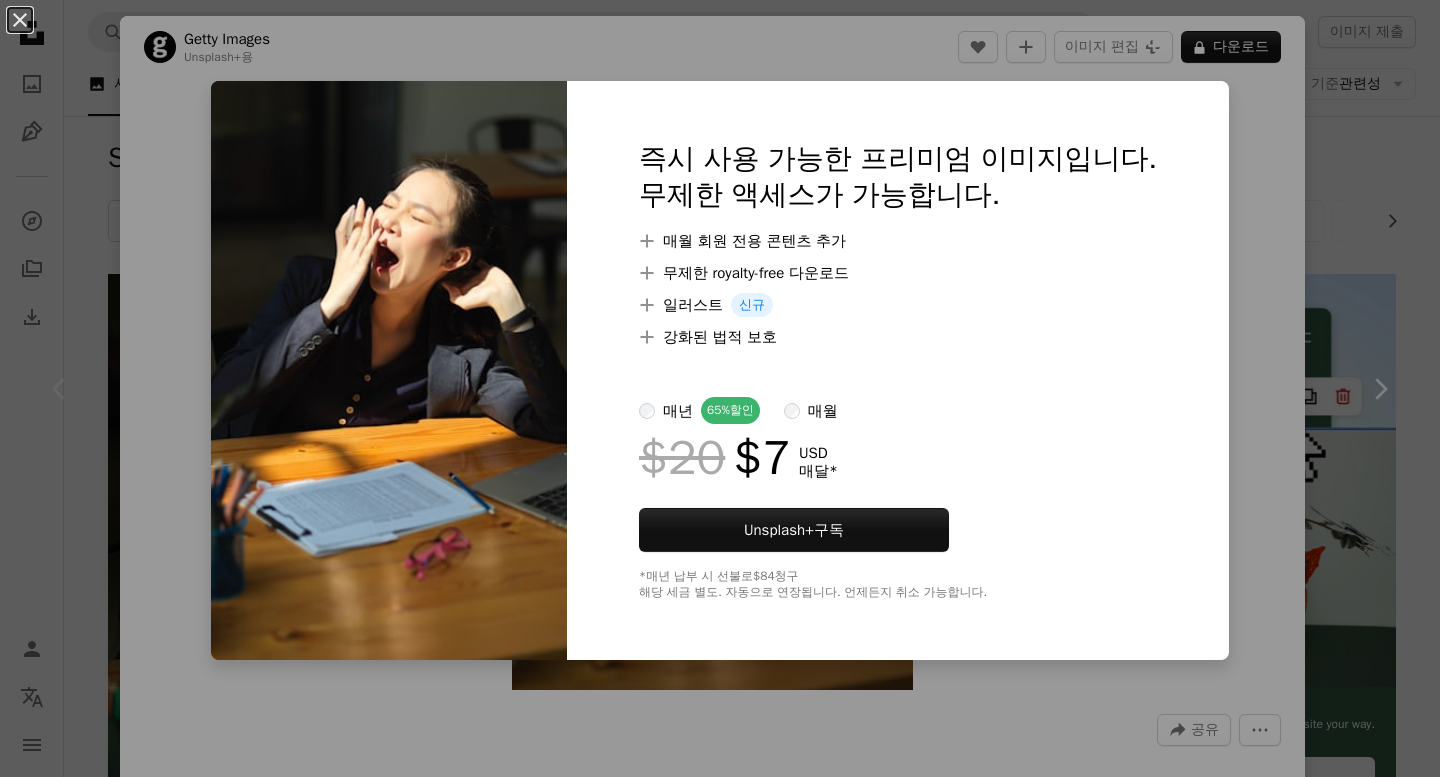 click on "An X shape 즉시 사용 가능한 프리미엄 이미지입니다. 무제한 액세스가 가능합니다. A plus sign 매월 회원 전용 콘텐츠 추가 A plus sign 무제한 royalty-free 다운로드 A plus sign 일러스트  신규 A plus sign 강화된 법적 보호 매년 65%  할인 매월 $20   $7 USD 매달 * Unsplash+  구독 *매년 납부 시 선불로  $84  청구 해당 세금 별도. 자동으로 연장됩니다. 언제든지 취소 가능합니다." at bounding box center (720, 388) 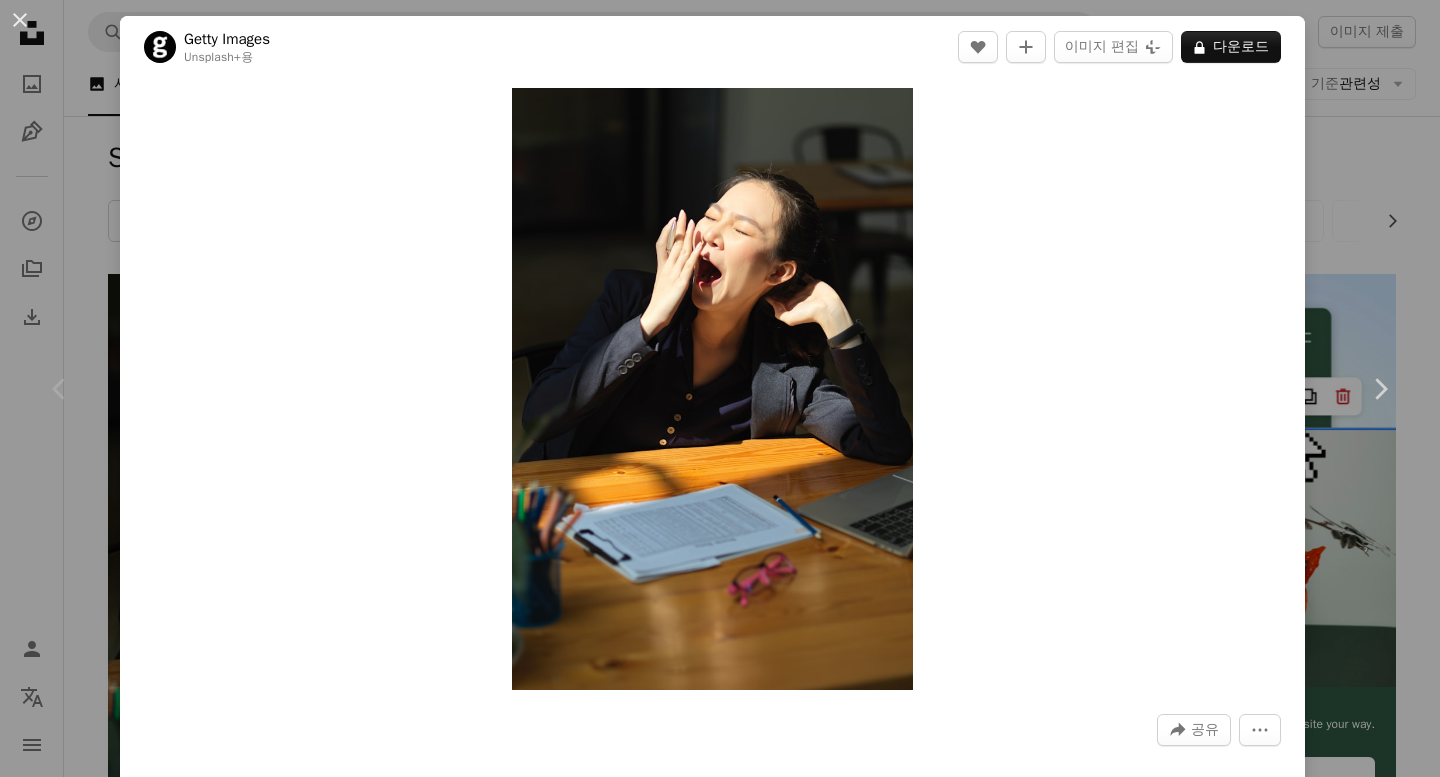 click on "Unsplash logo Unsplash 홈 A photo Pen Tool A compass A stack of folders Download Person Localization icon navigation menu A magnifying glass ****** An X shape Visual search Unsplash+ 구독 로그인 이미지 제출 A photo 사진   4.7천 Pen Tool 일러스트   294 A stack of folders 컬렉션   6.5천 A group of people 사용자   115 A copyright icon © 라이선스 Arrow down Aspect ratio 방향 Arrow down Unfold 정렬 기준  관련성 Arrow down Filters 필터 Sleepy Chevron right 피곤한 자다 수면 하품하다 품 침대 졸린 남자 사람 졸린 사람 졸린 여자 소진 심심하다 Plus sign for Unsplash+ A heart A plus sign Getty Images Unsplash+ 용 A lock   다운로드 A heart A plus sign [NAME] 고용 가능 A checkmark inside of a circle Arrow pointing down Plus sign for Unsplash+ A heart A plus sign [NAME] Unsplash+ 용 A lock   다운로드 A heart A plus sign [NAME] 고용 가능 A checkmark inside of a circle Arrow pointing down A heart A heart" at bounding box center (720, 2460) 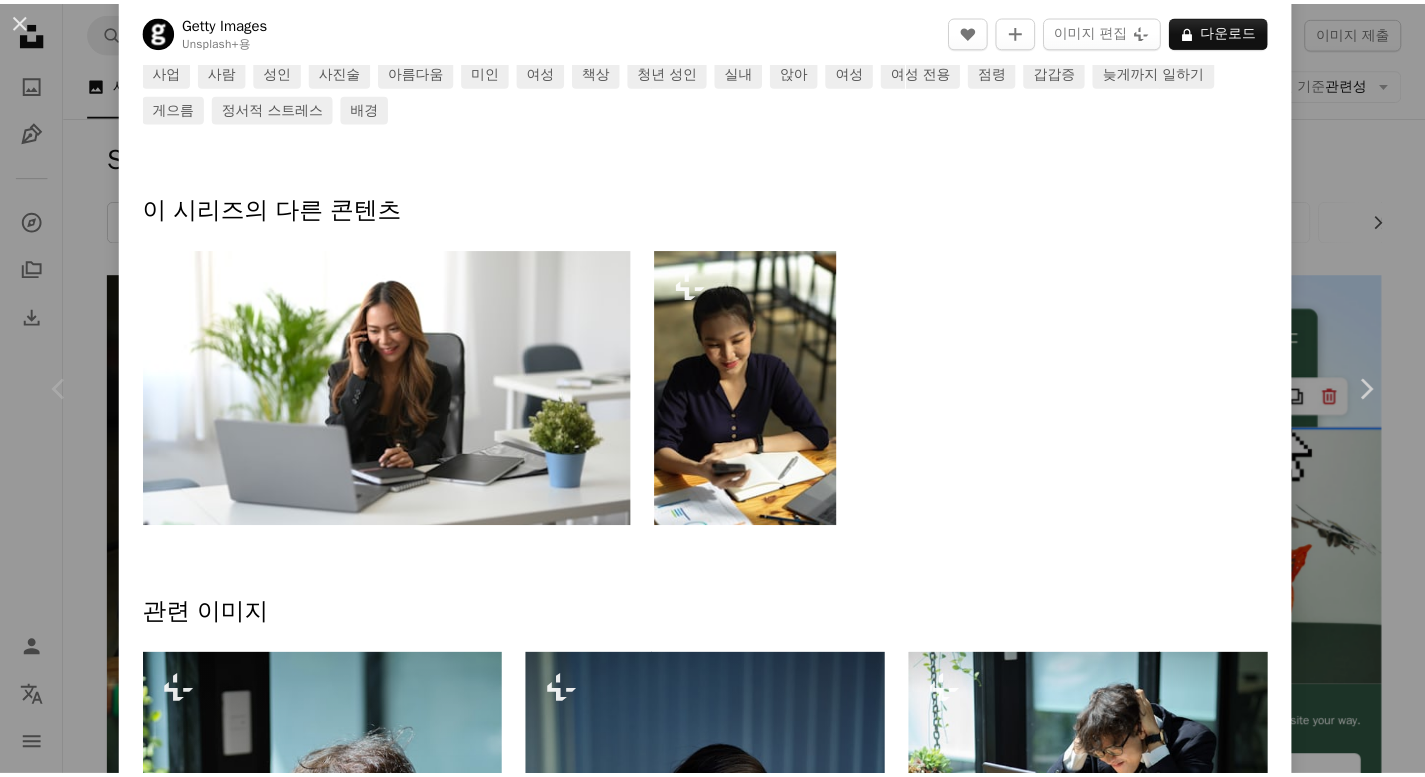 scroll, scrollTop: 980, scrollLeft: 0, axis: vertical 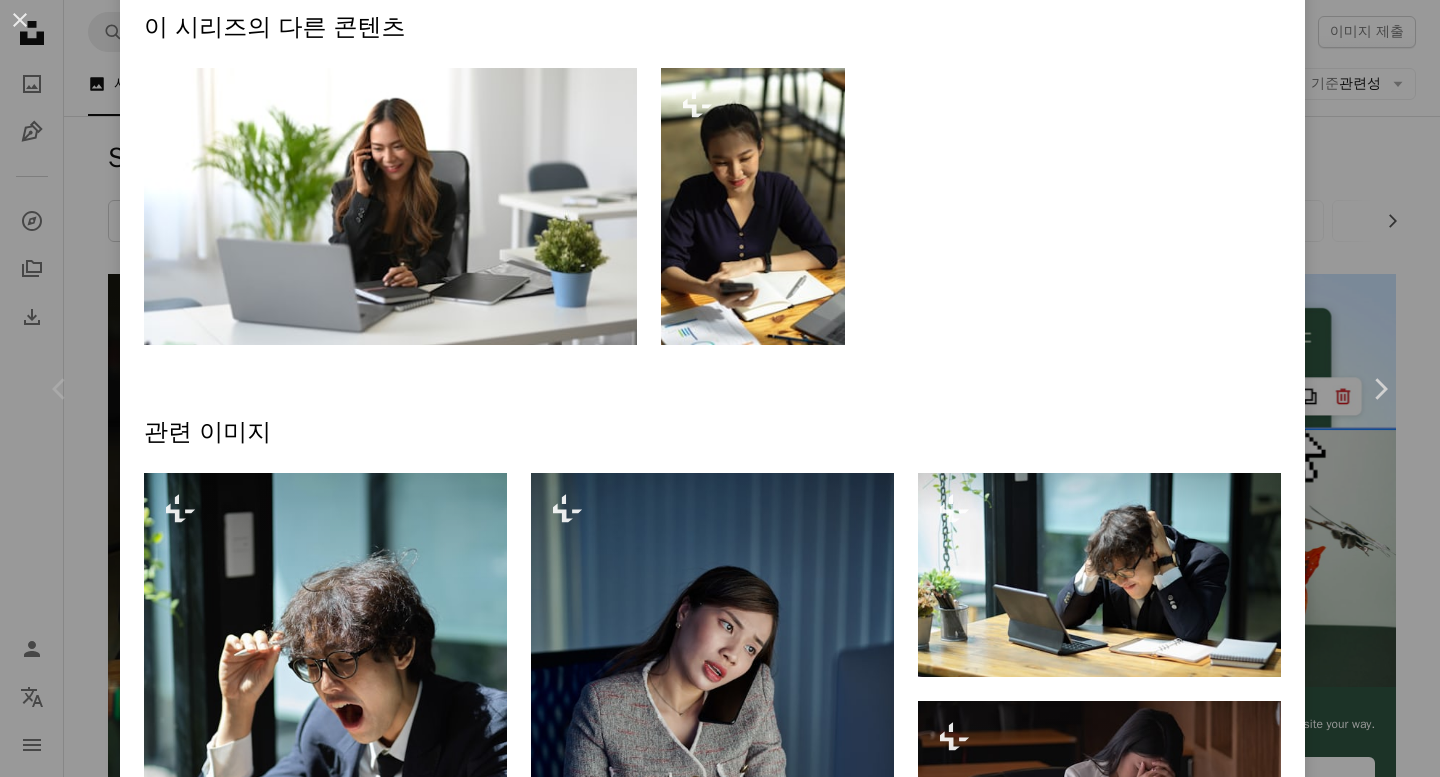 click on "Chevron left" at bounding box center [60, 389] 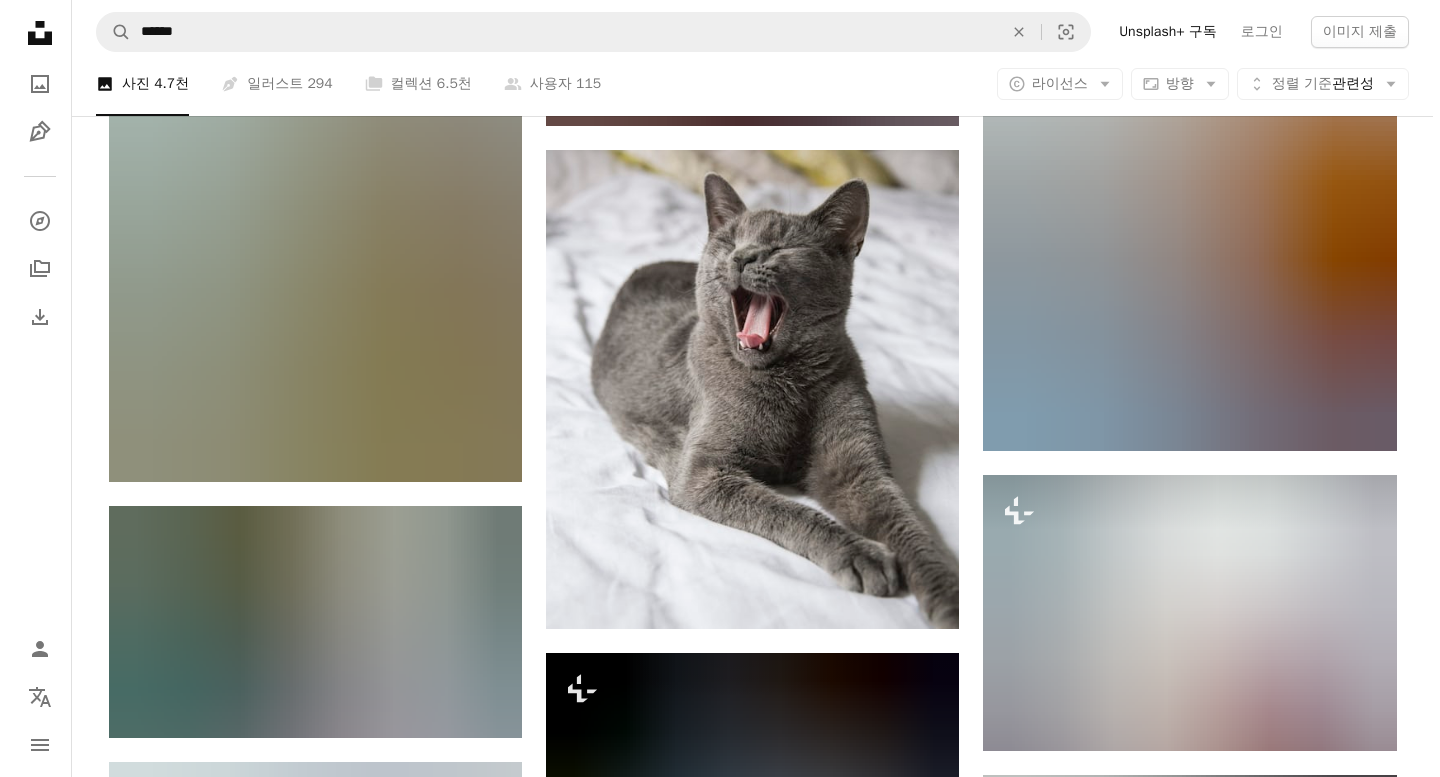 scroll, scrollTop: 2200, scrollLeft: 0, axis: vertical 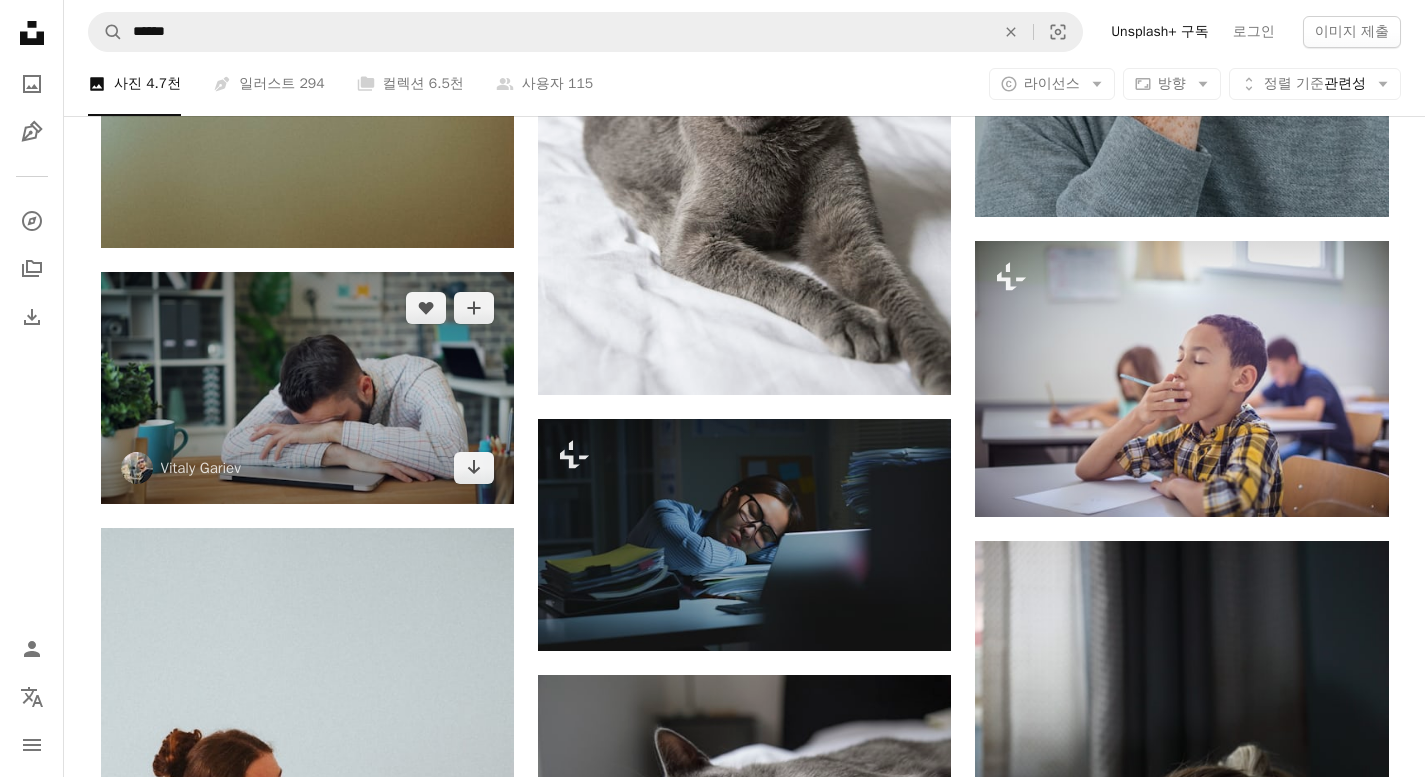 click at bounding box center [307, 388] 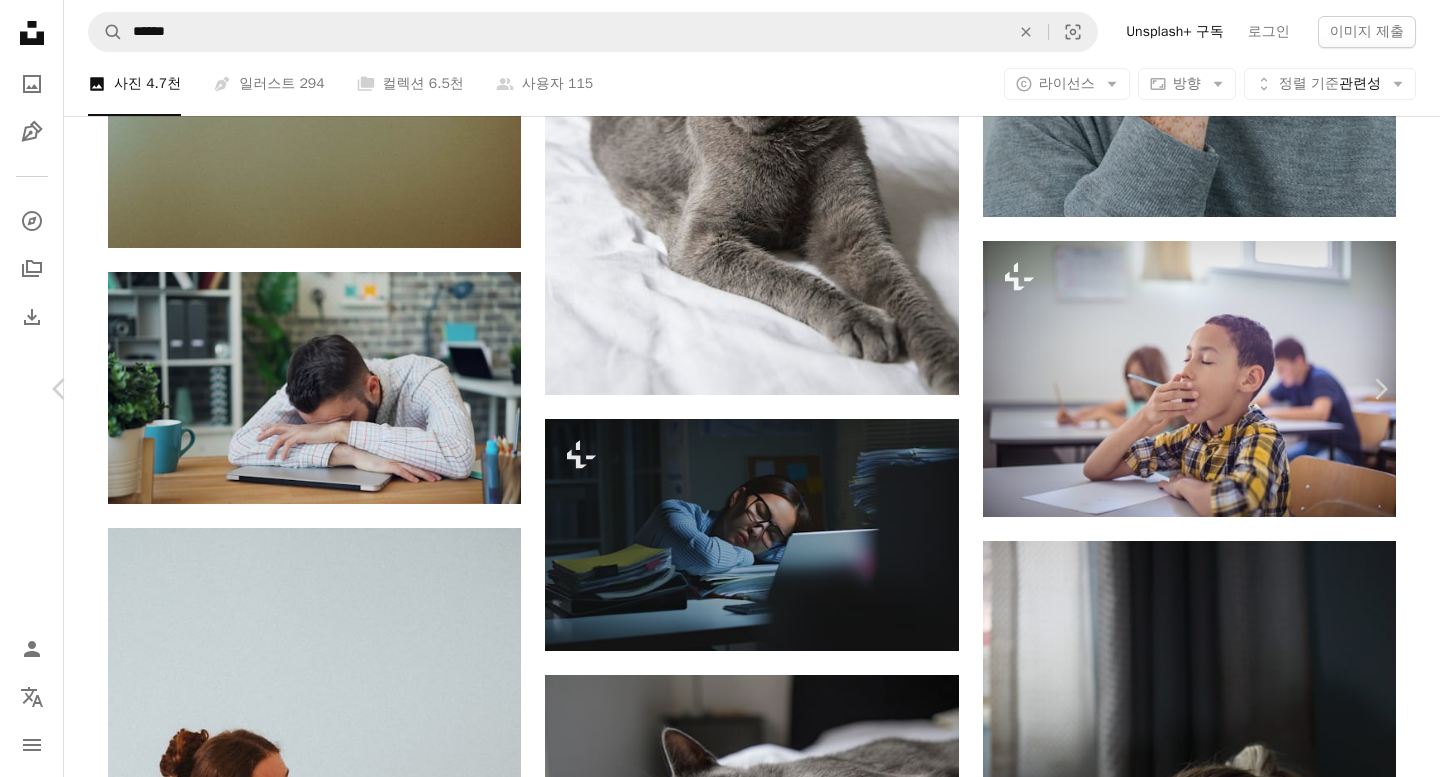 click on "Chevron down" at bounding box center [1264, 2768] 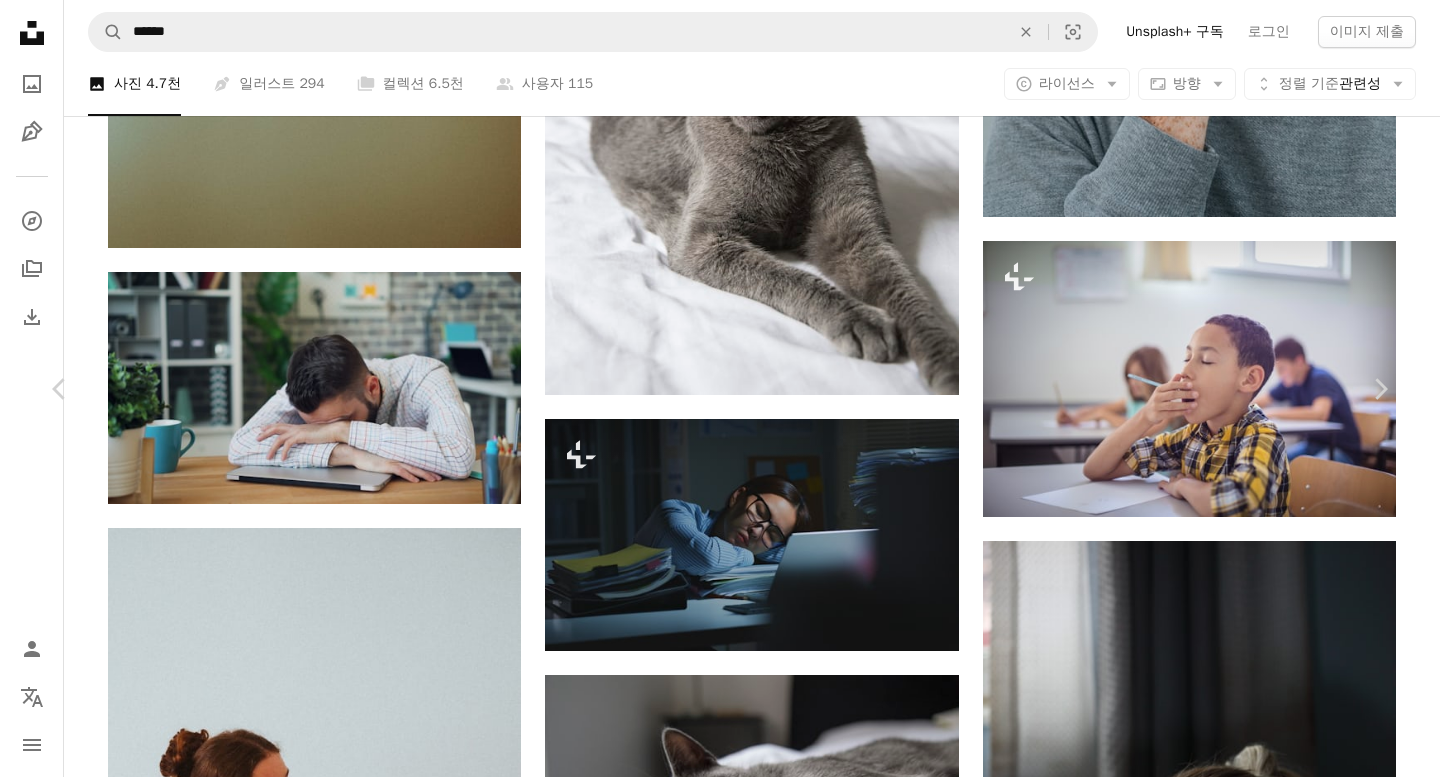 click on "( 1920 x 1080 )" at bounding box center (1175, 5625) 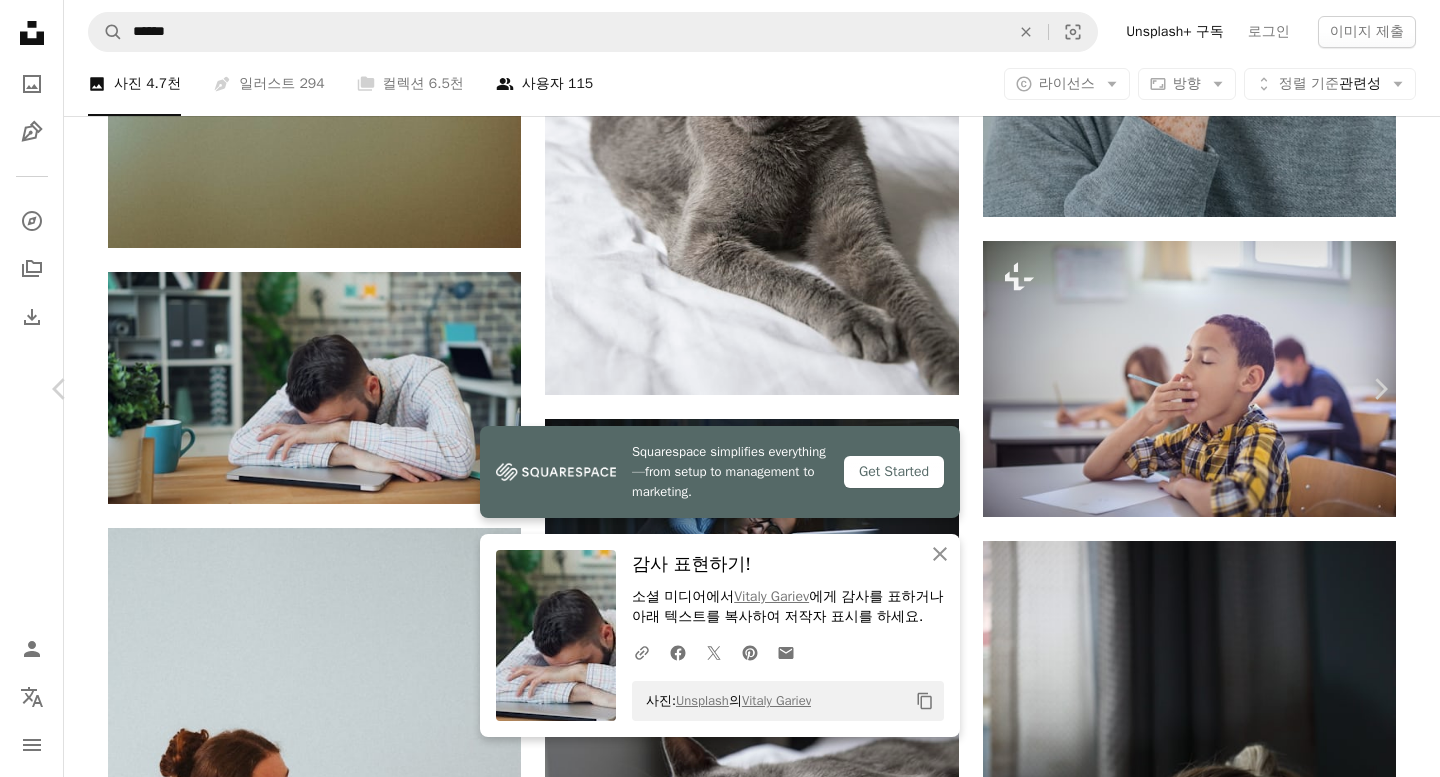click on "사진:  Unsplash 의 [NAME] [LAST]
Copy content [NAME] [LAST]" at bounding box center (720, 5881) 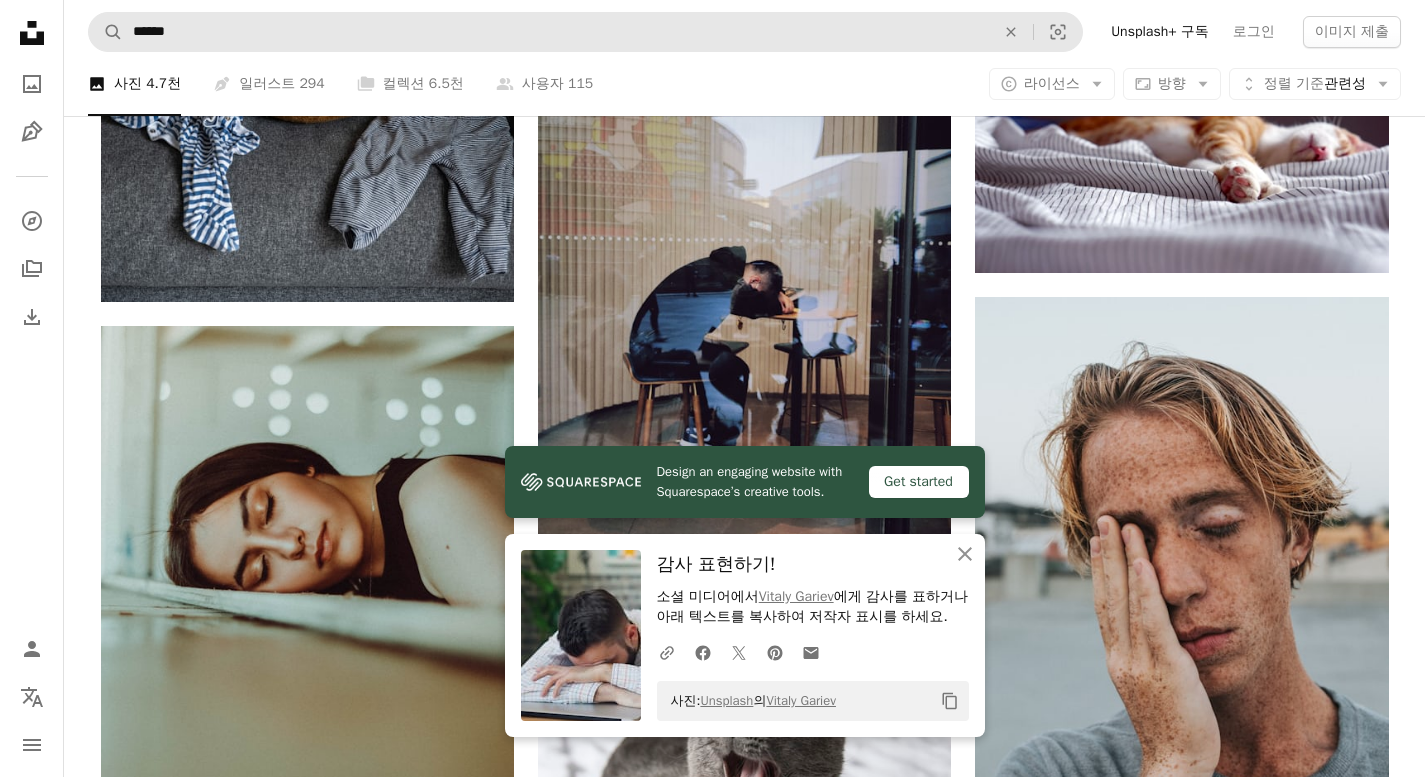 click on "A magnifying glass ****** An X shape Visual search" at bounding box center (585, 32) 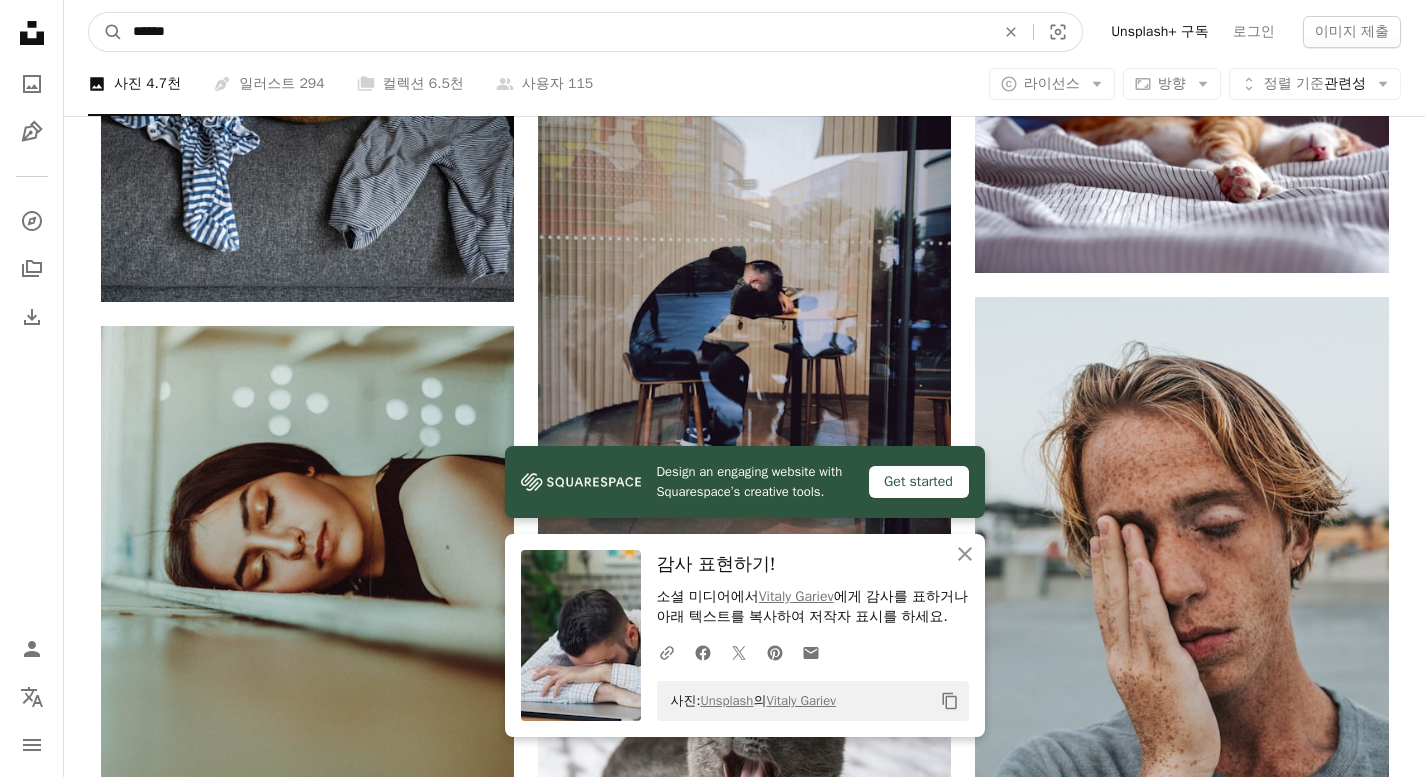 drag, startPoint x: 466, startPoint y: 46, endPoint x: 0, endPoint y: -3, distance: 468.5691 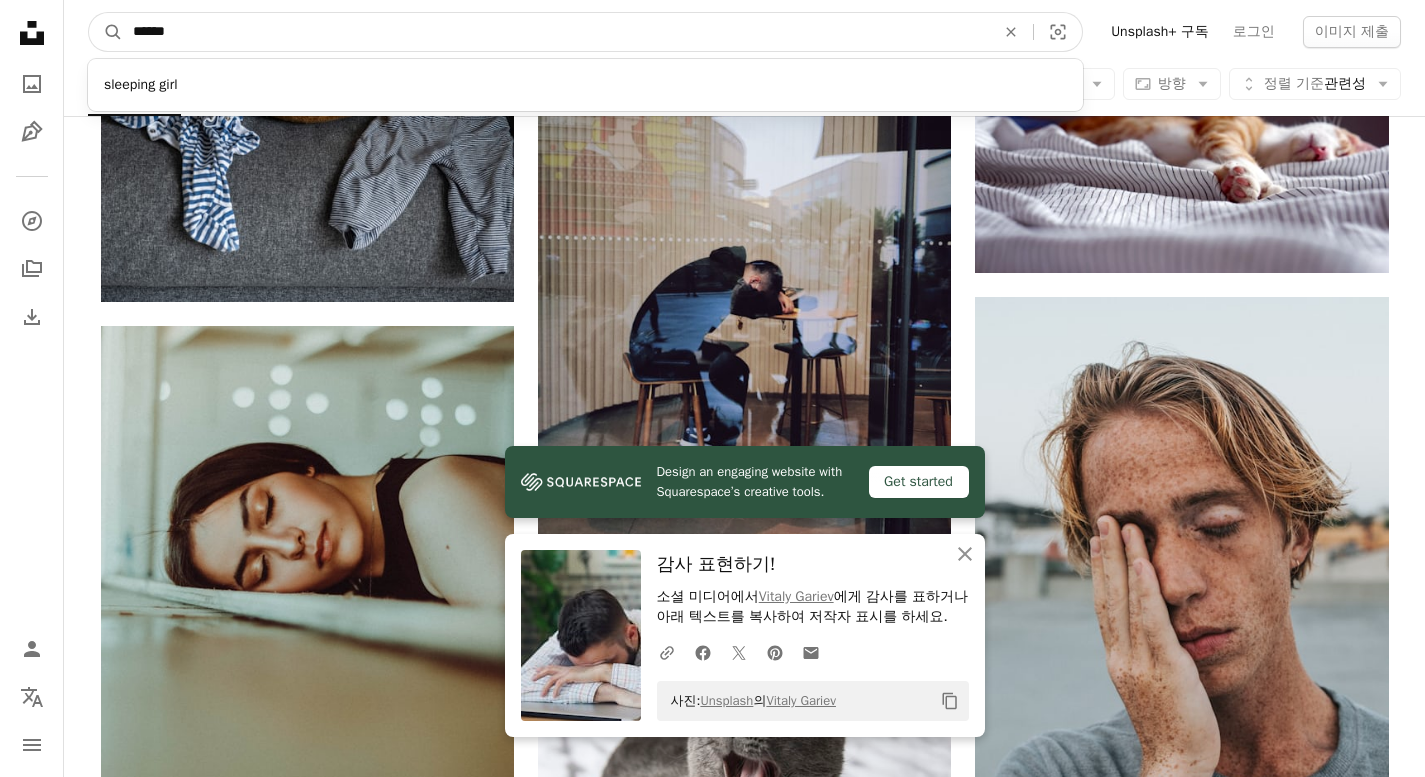 scroll, scrollTop: 1499, scrollLeft: 0, axis: vertical 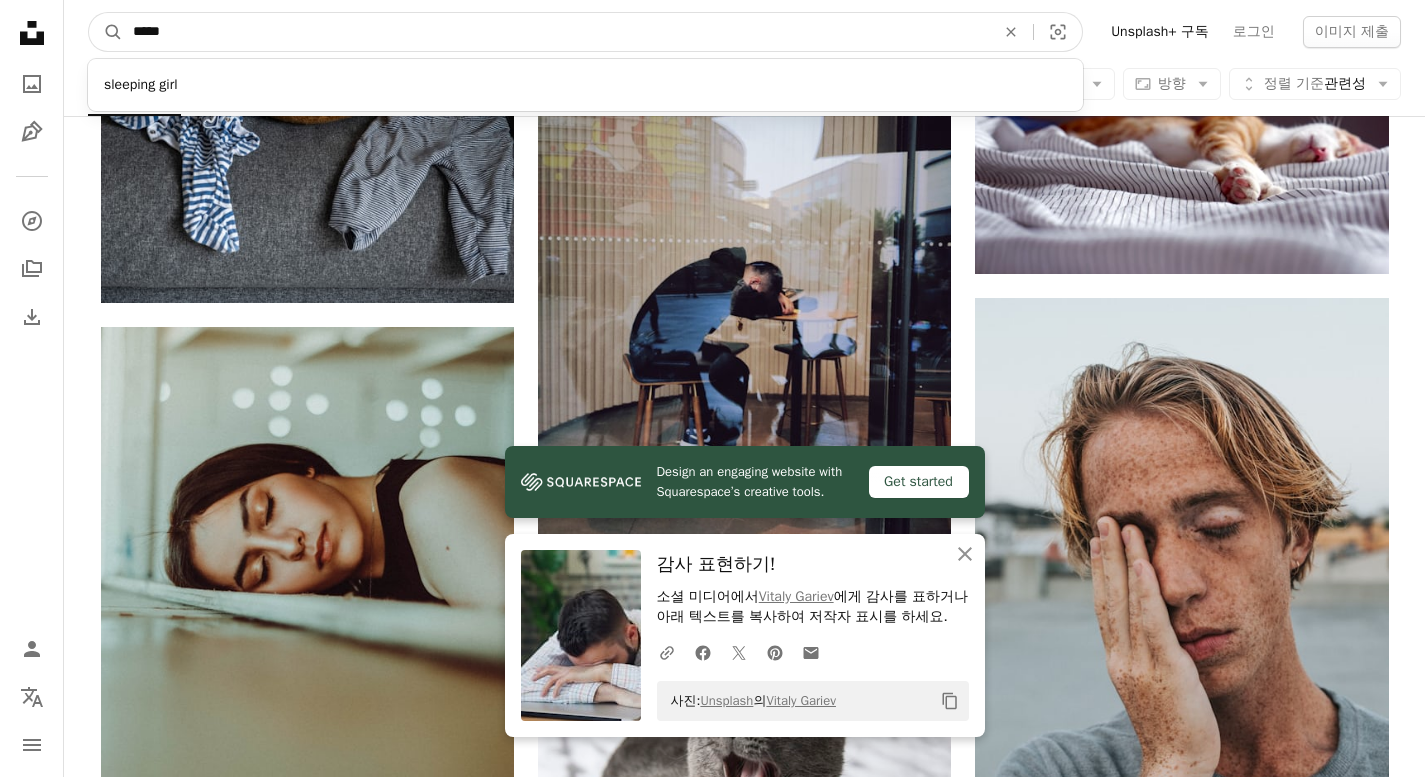 type on "*****" 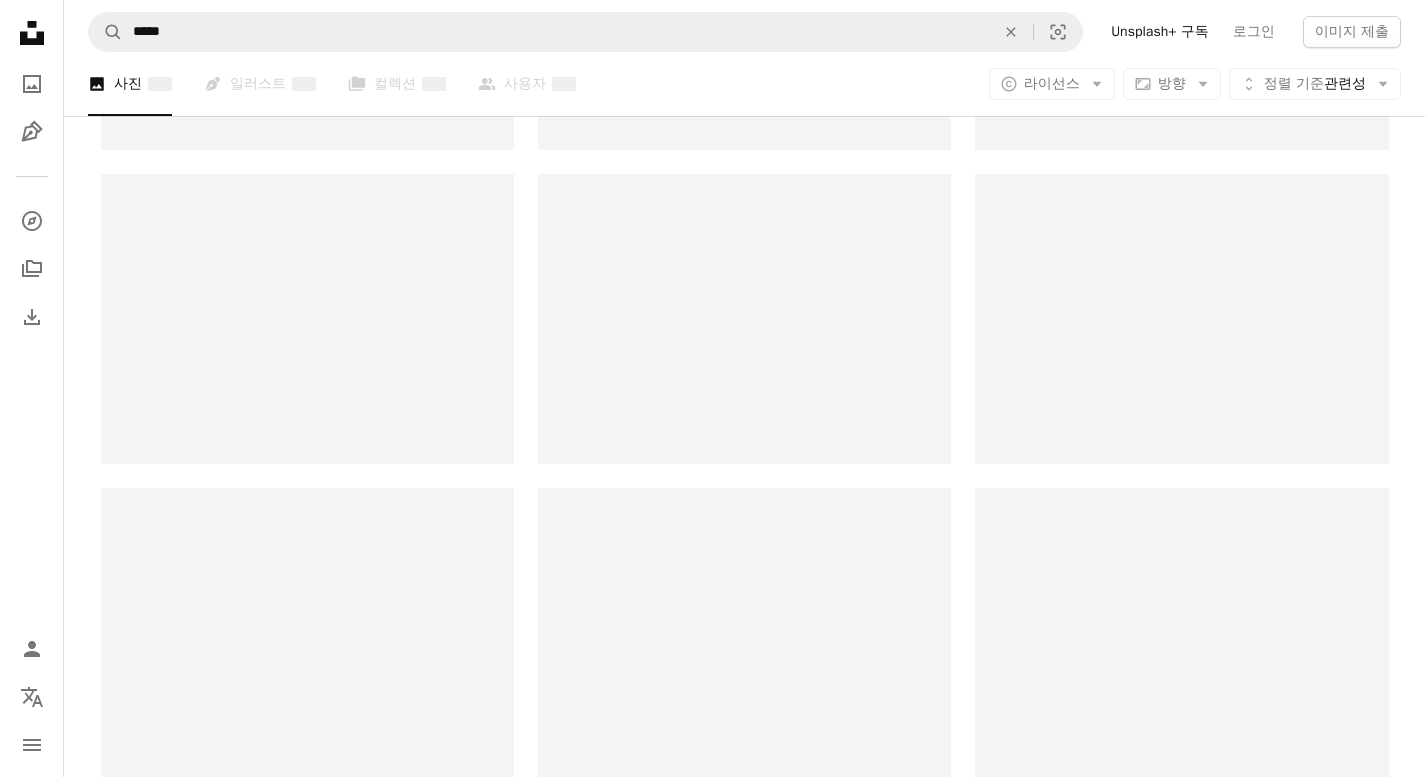 scroll, scrollTop: 0, scrollLeft: 0, axis: both 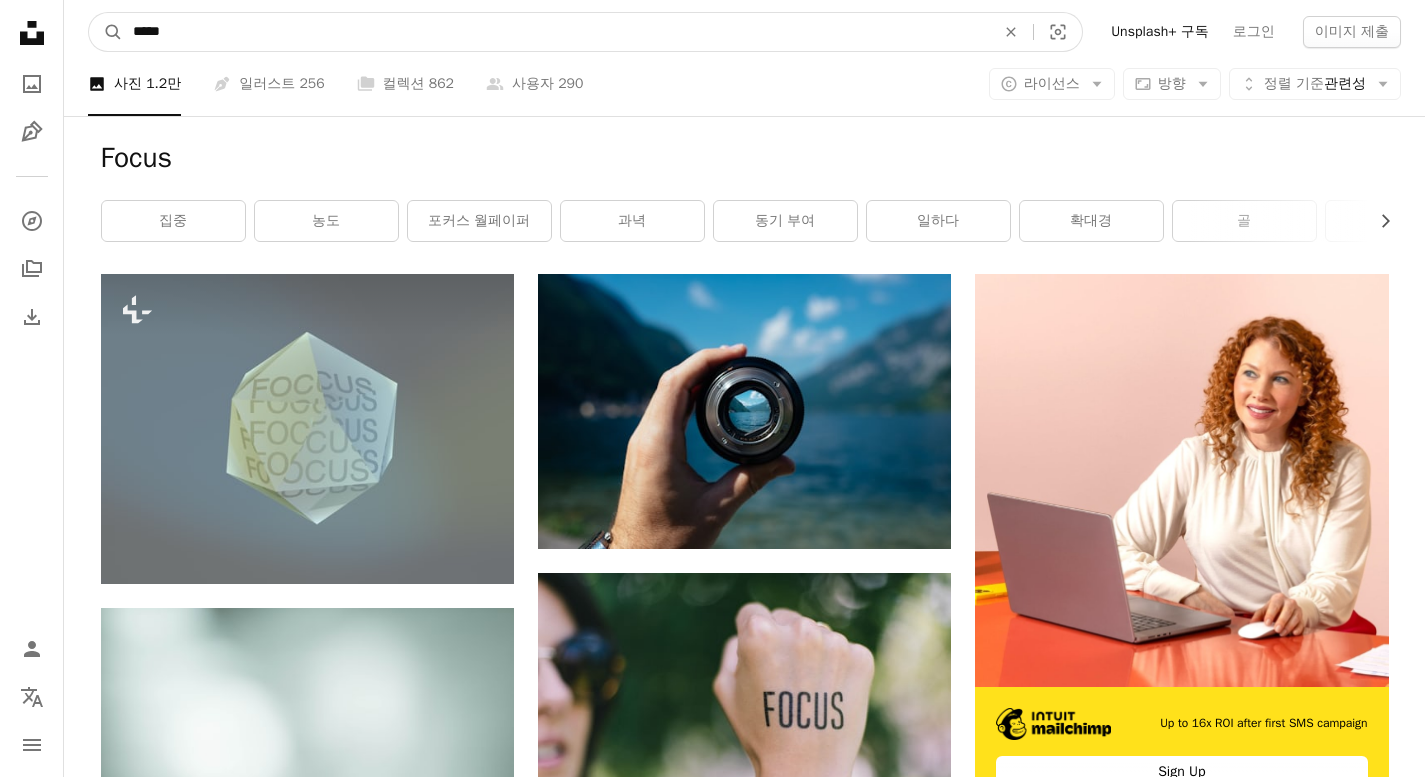 drag, startPoint x: 361, startPoint y: 30, endPoint x: 0, endPoint y: -23, distance: 364.86984 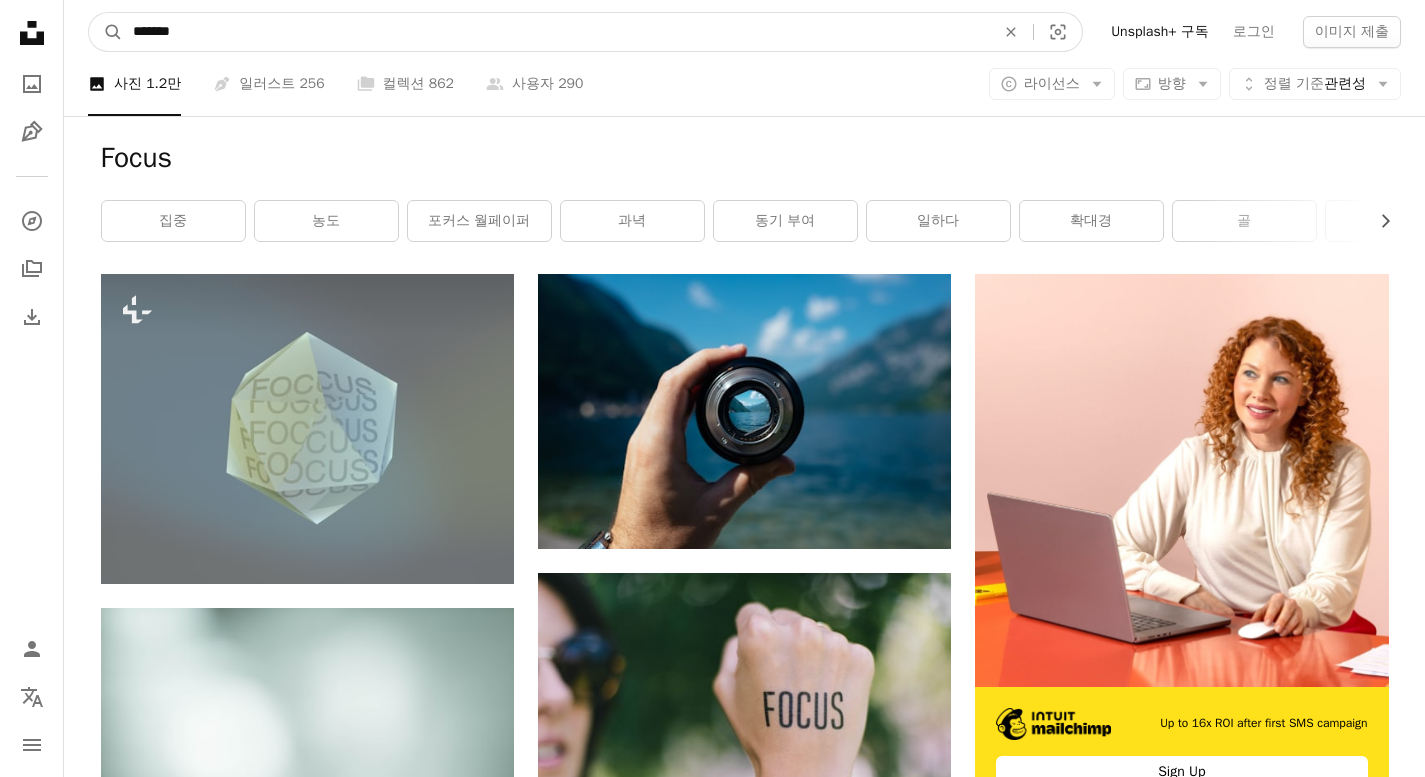 type on "*******" 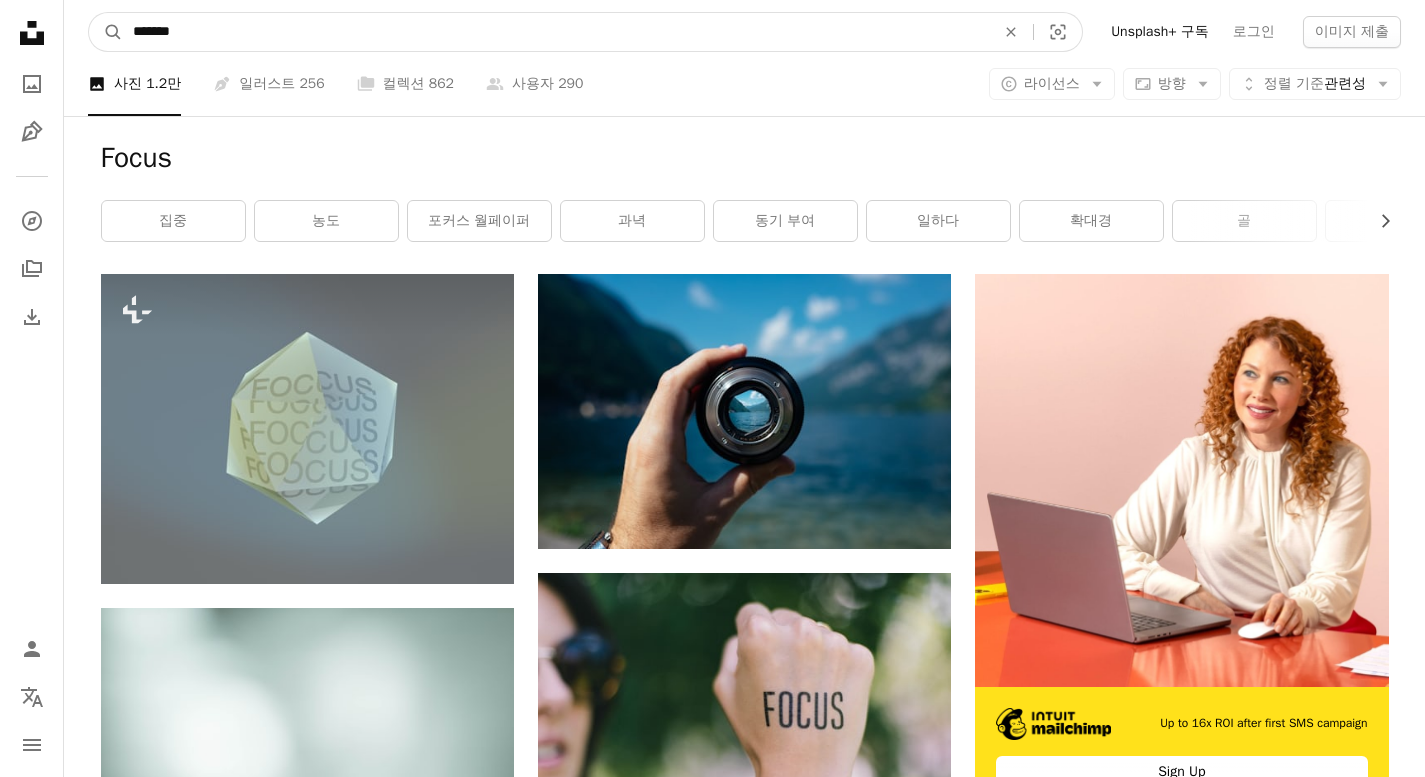 click on "A magnifying glass" at bounding box center (106, 32) 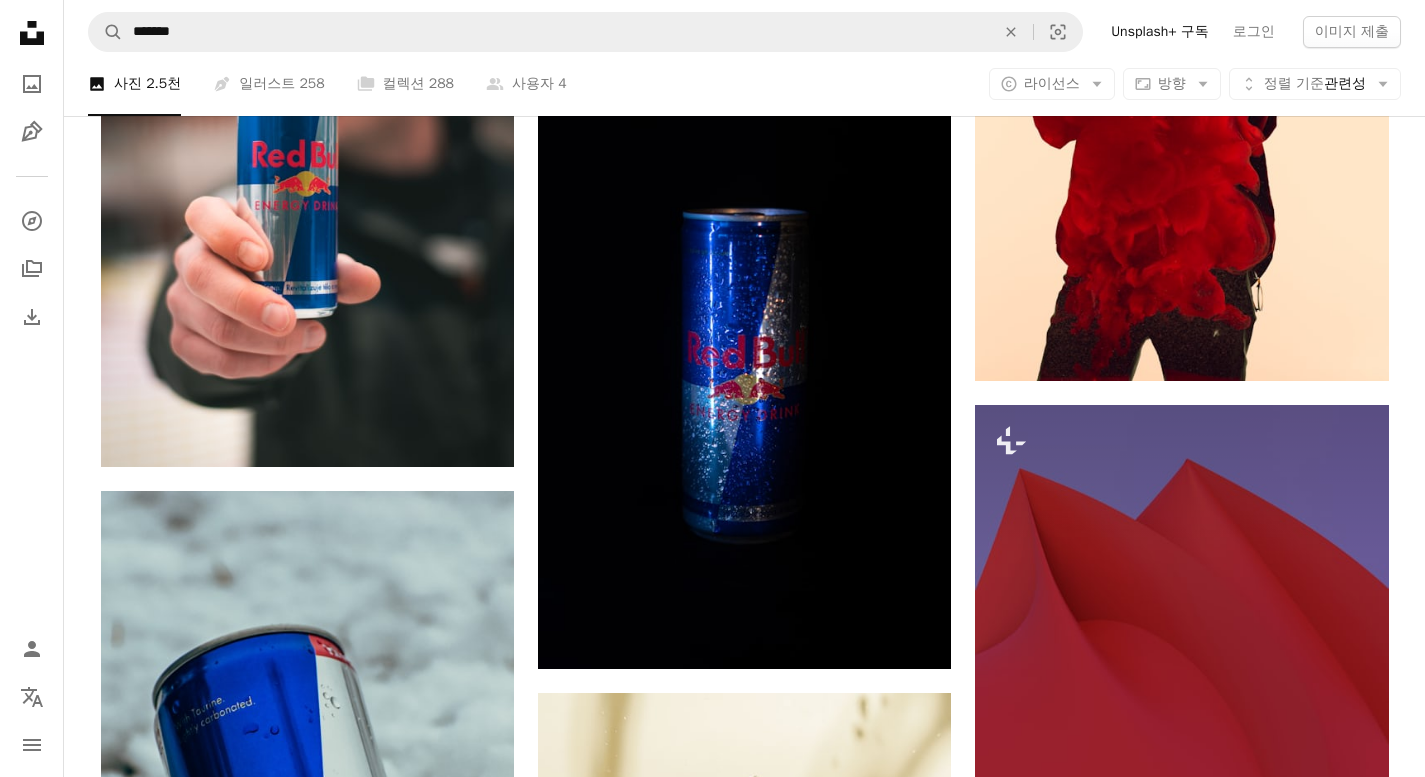 scroll, scrollTop: 1800, scrollLeft: 0, axis: vertical 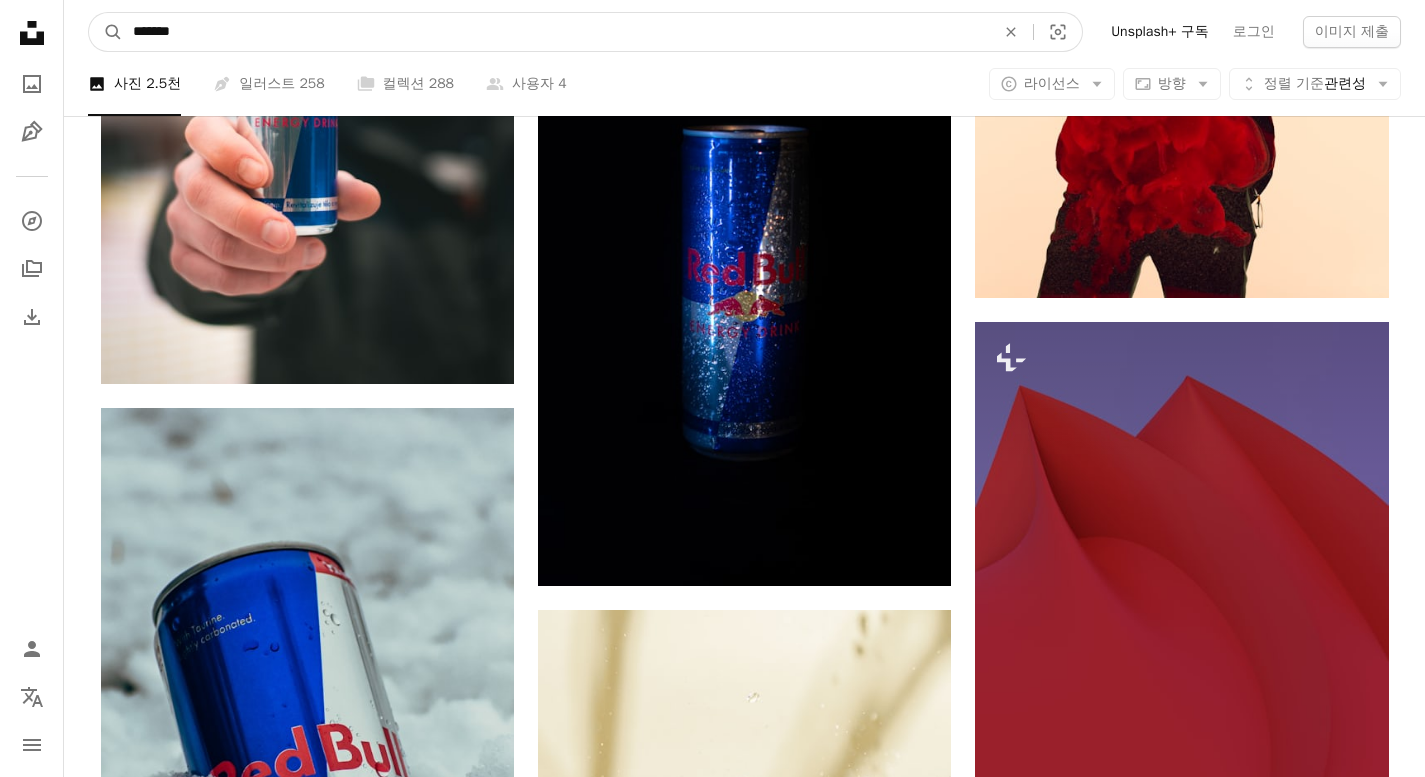drag, startPoint x: 196, startPoint y: 23, endPoint x: 0, endPoint y: -55, distance: 210.95023 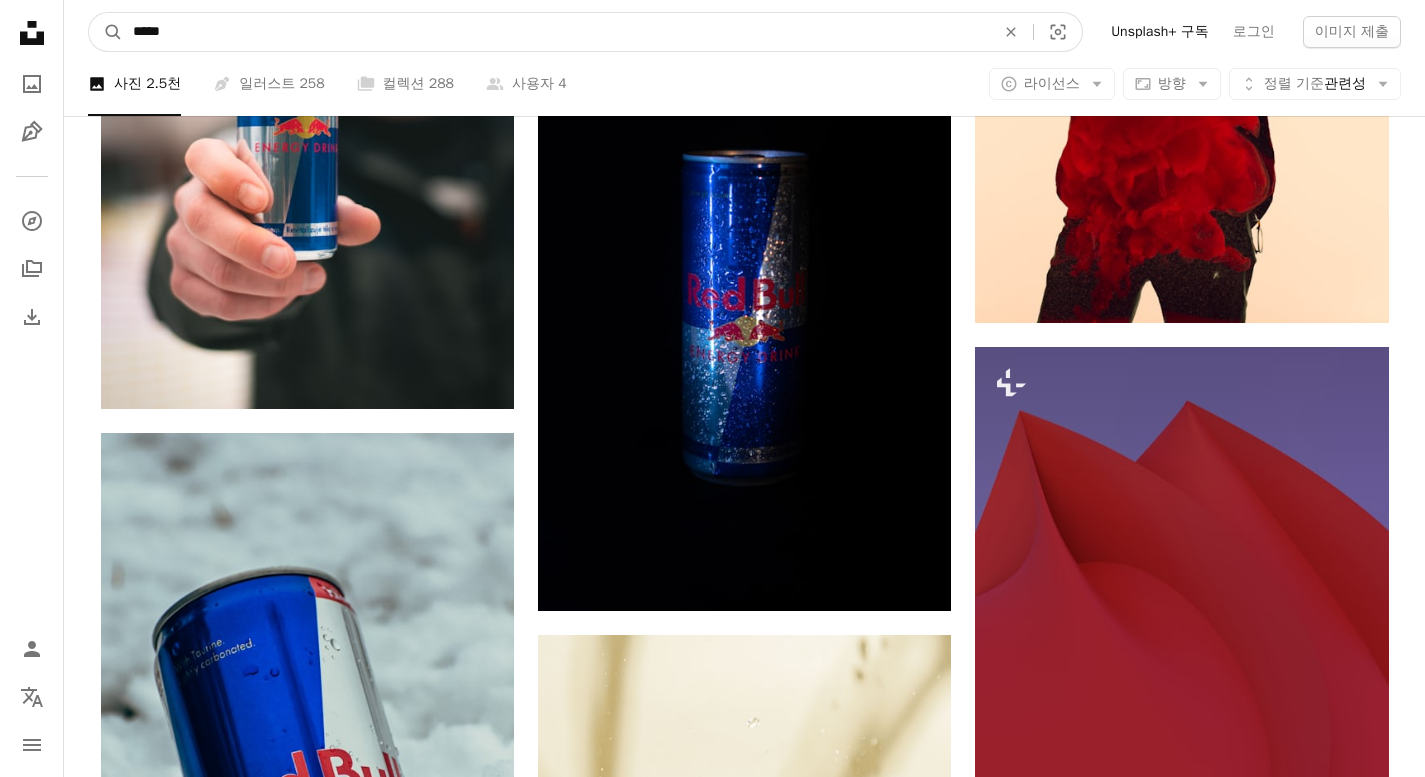 type on "*****" 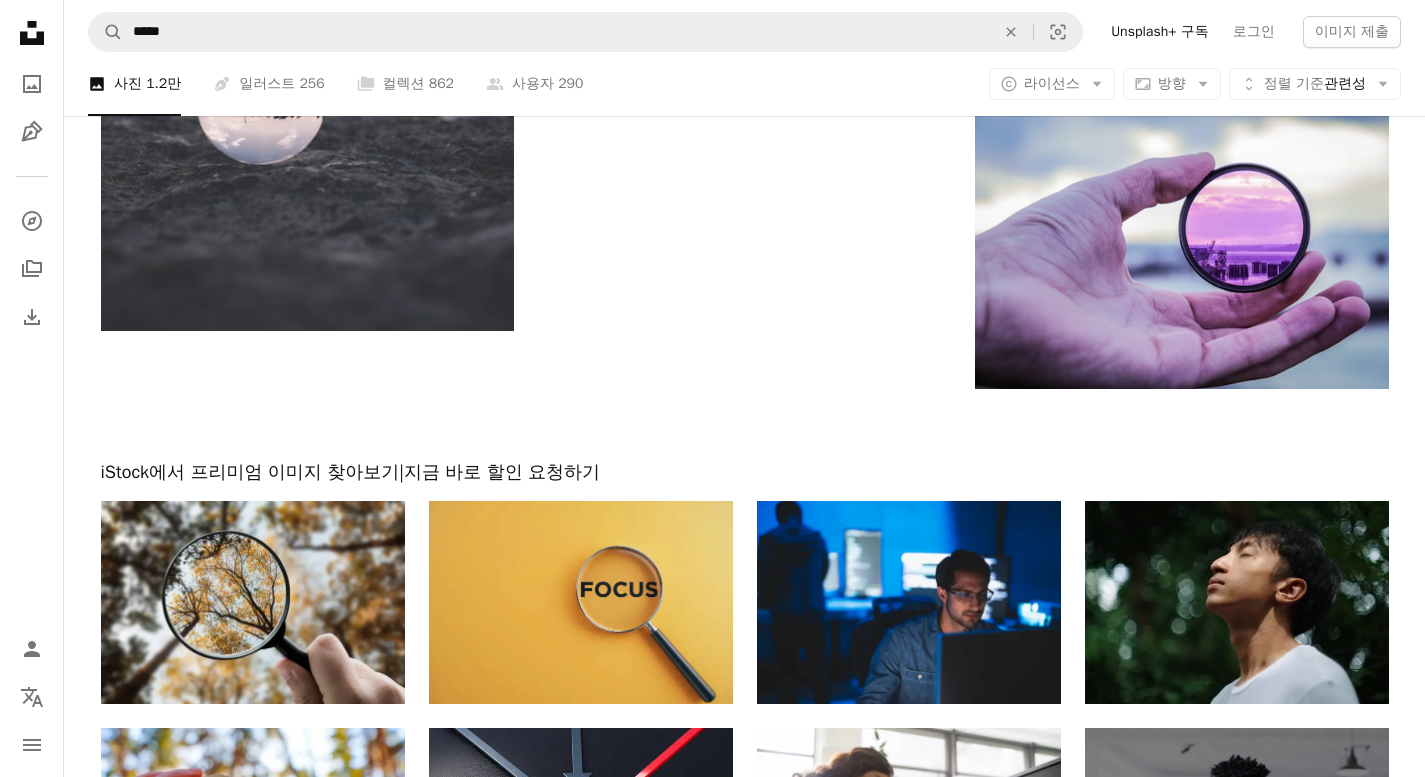 scroll, scrollTop: 3060, scrollLeft: 0, axis: vertical 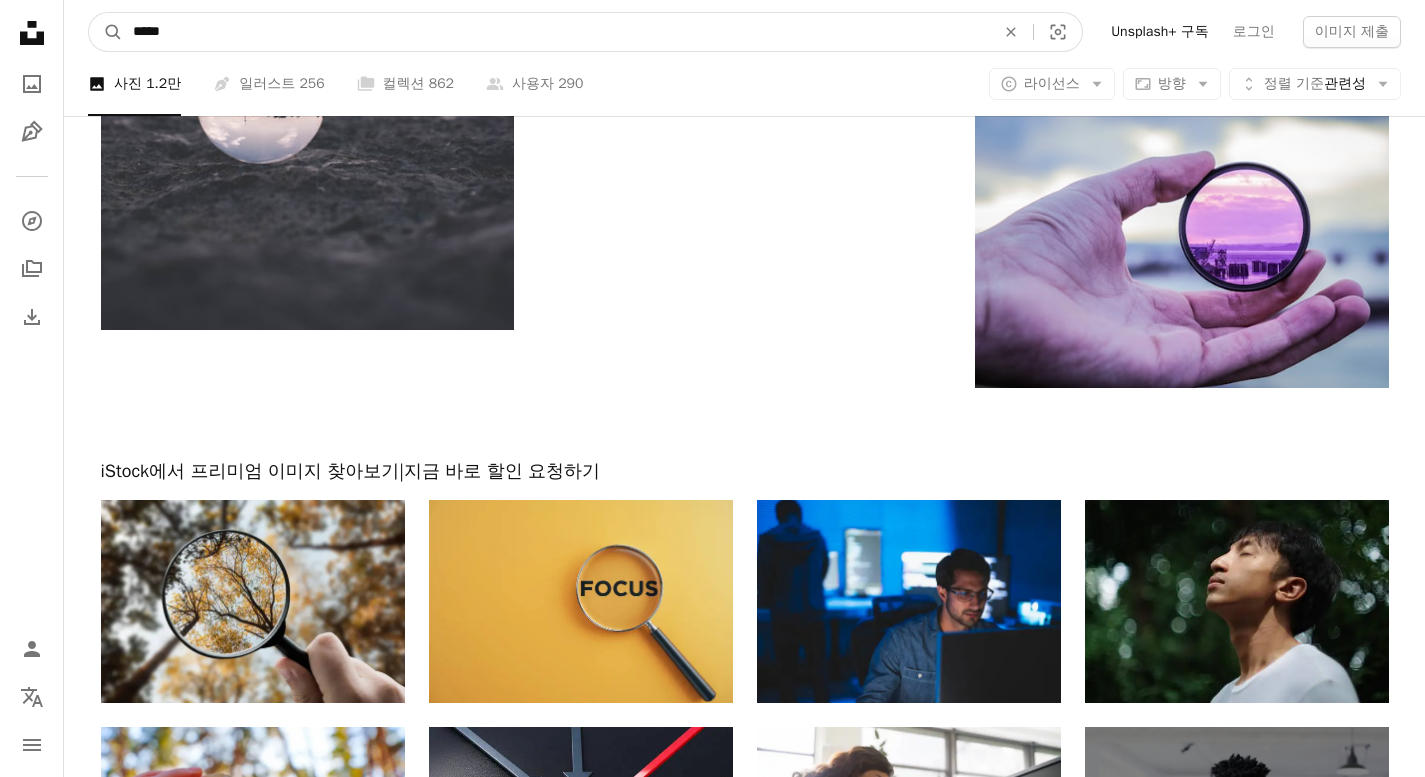 drag, startPoint x: 181, startPoint y: 37, endPoint x: 0, endPoint y: -7, distance: 186.2713 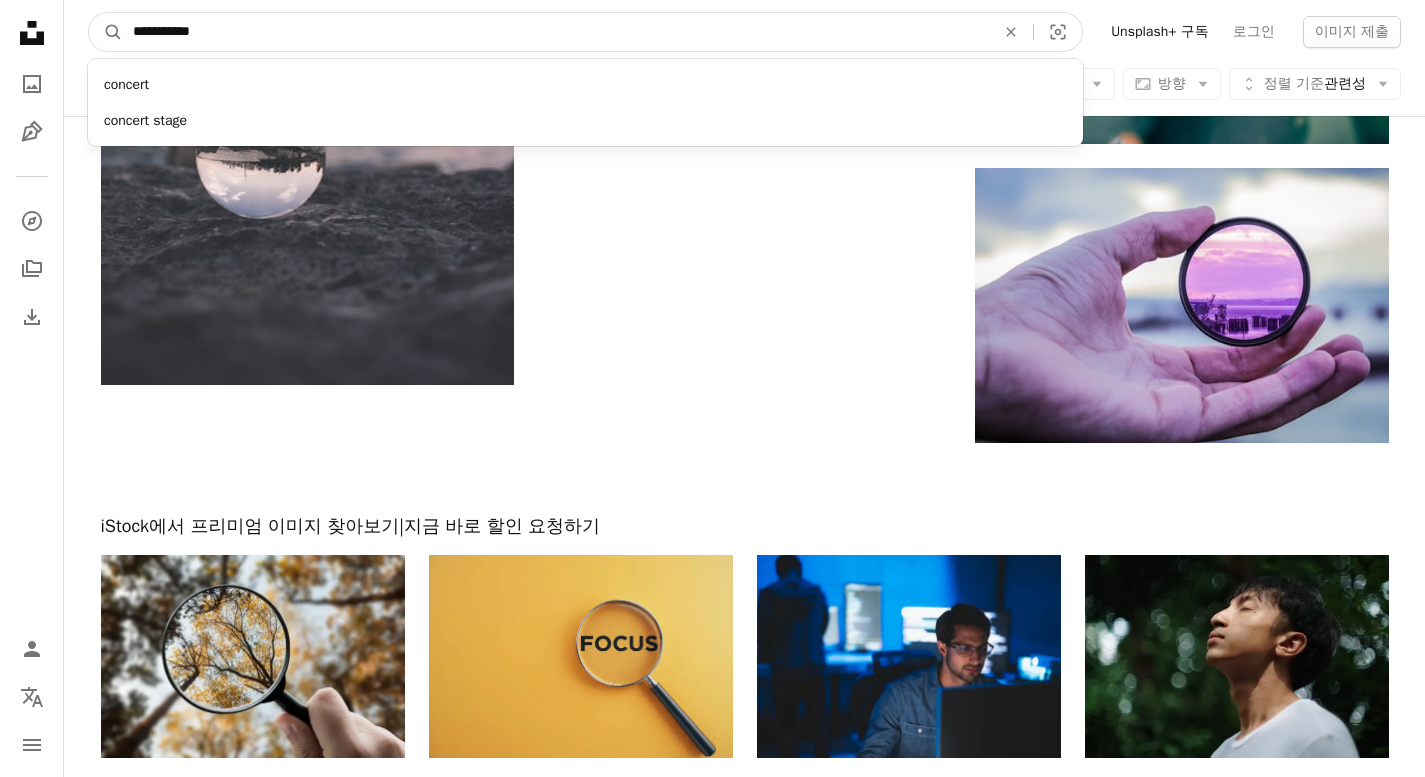 type on "**********" 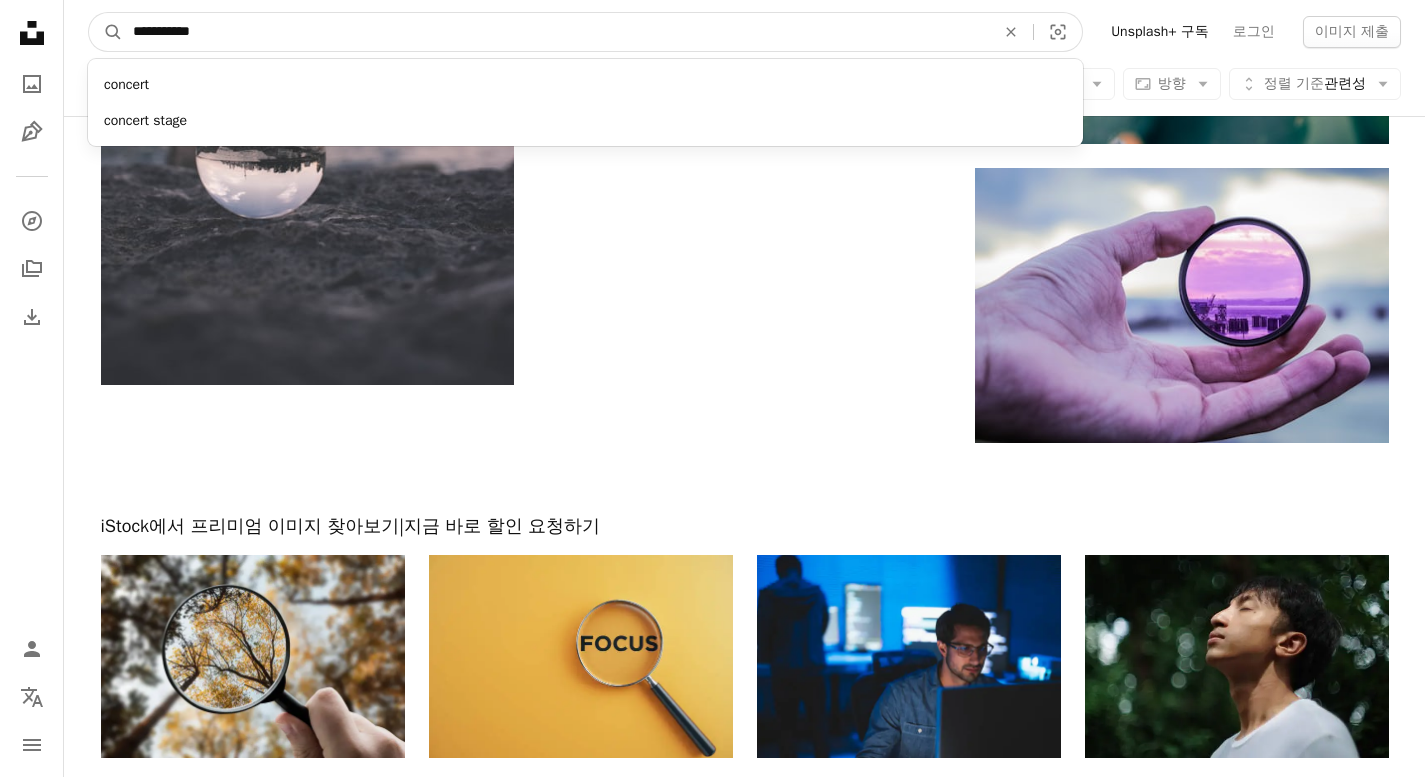 click on "A magnifying glass" at bounding box center (106, 32) 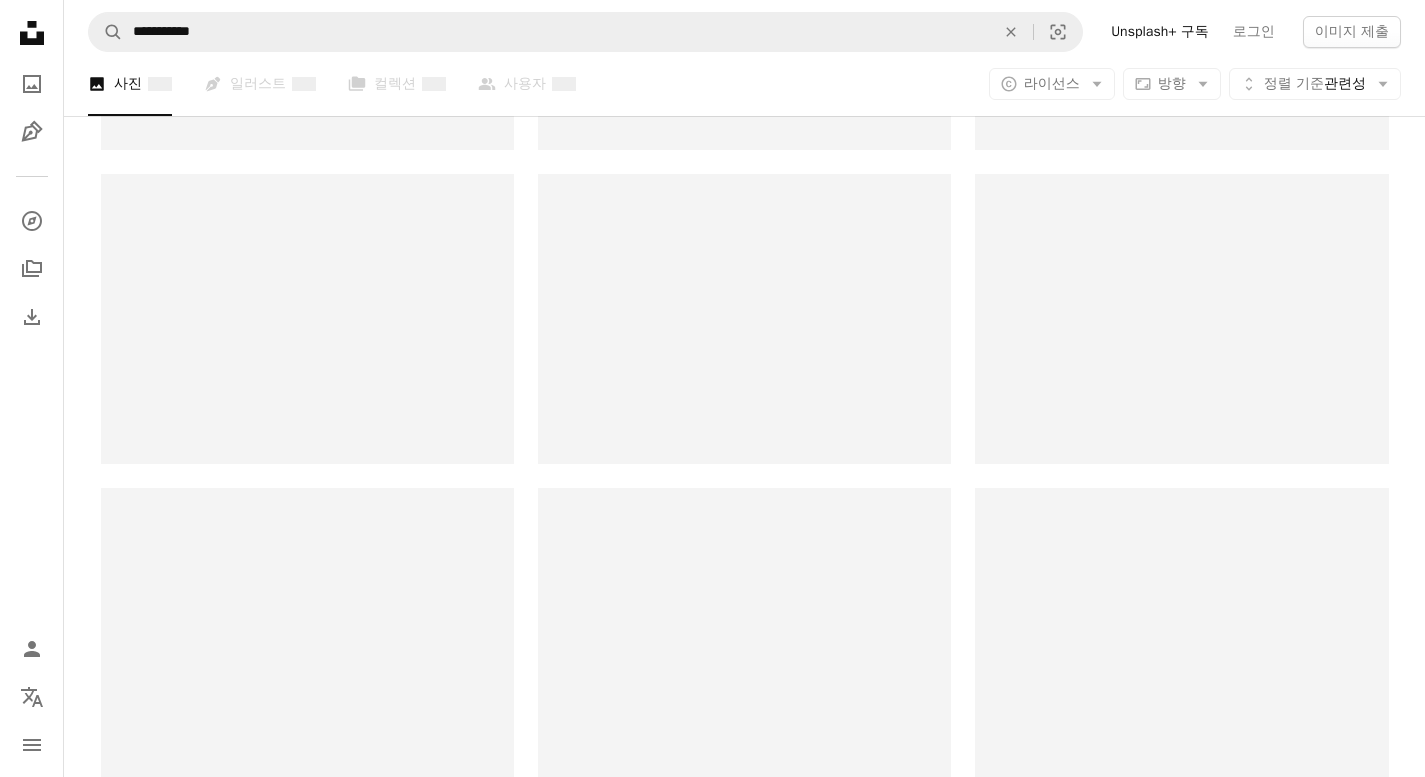 scroll, scrollTop: 0, scrollLeft: 0, axis: both 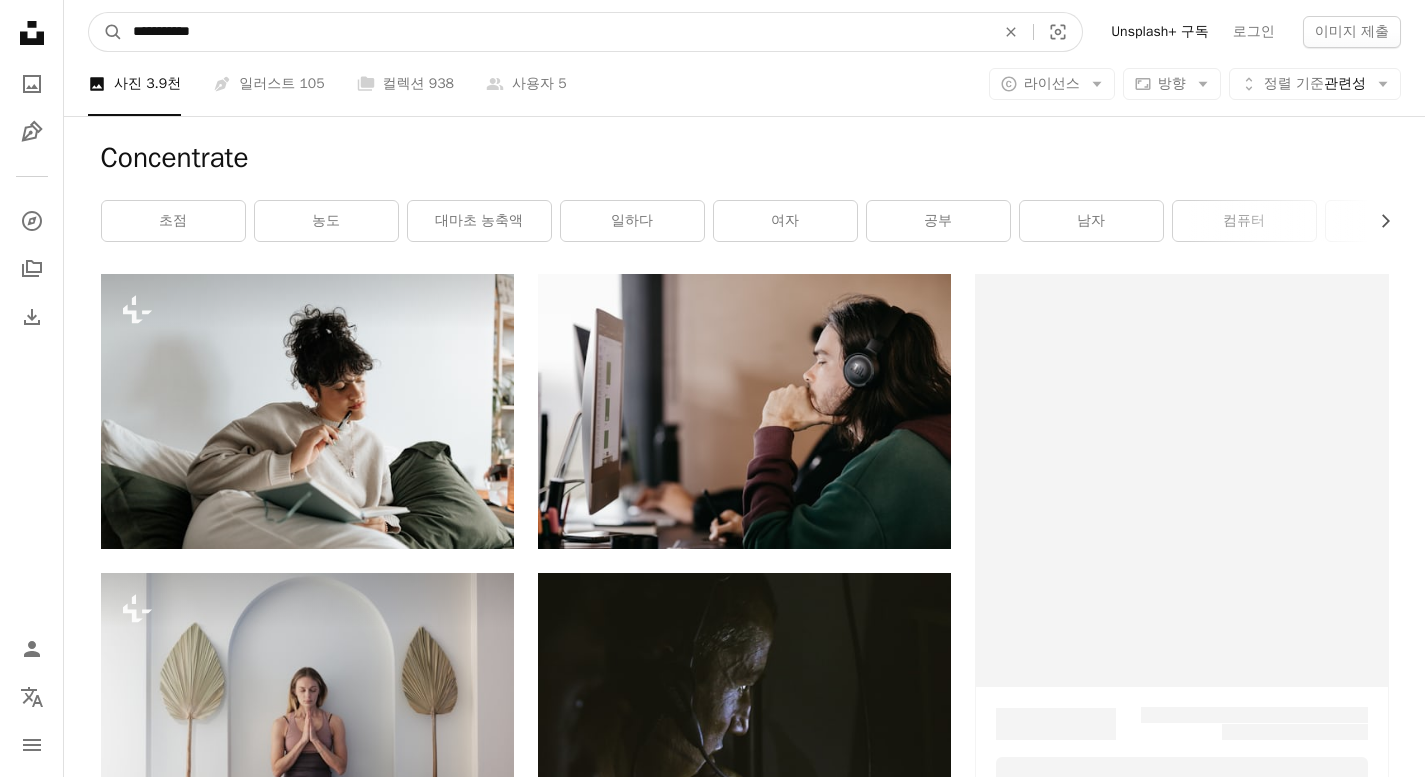 click on "**********" at bounding box center [712, 2310] 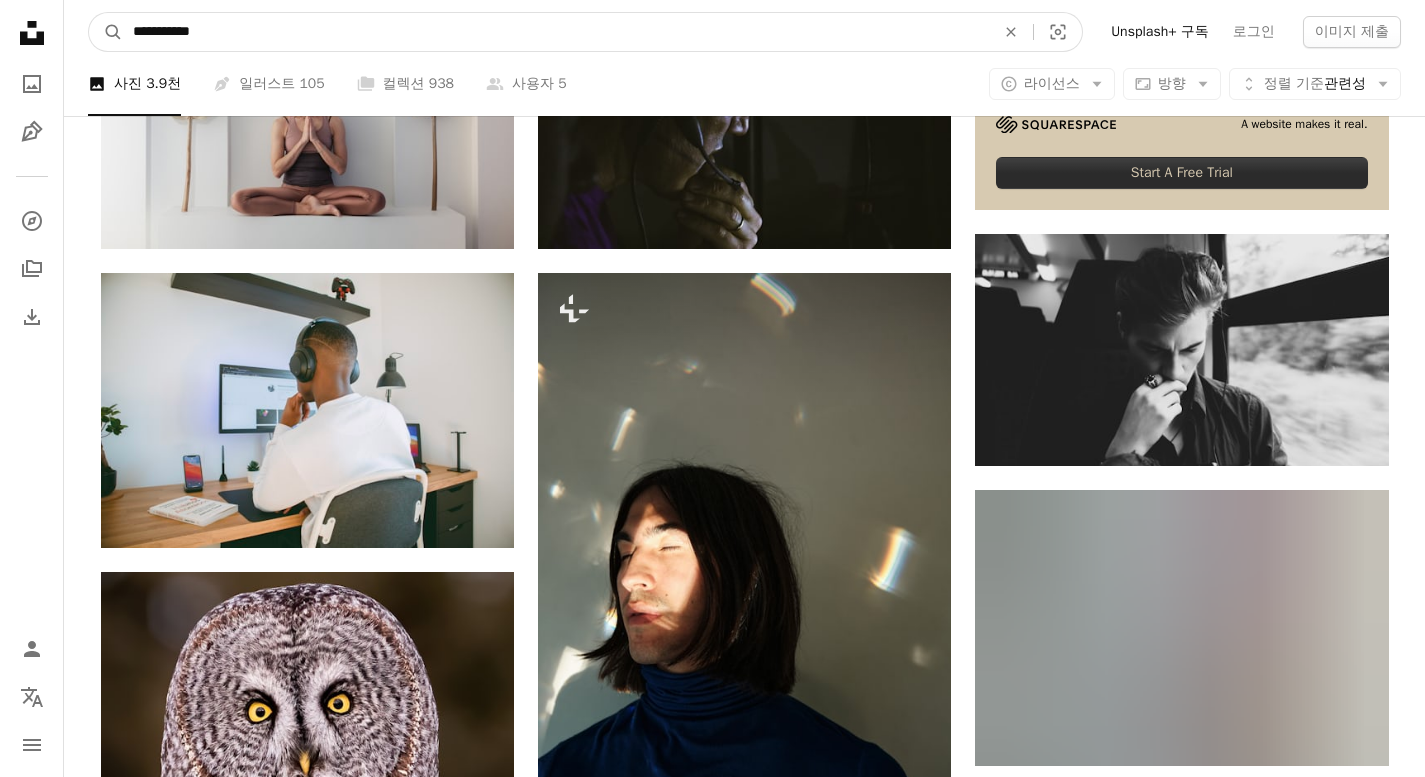 scroll, scrollTop: 200, scrollLeft: 0, axis: vertical 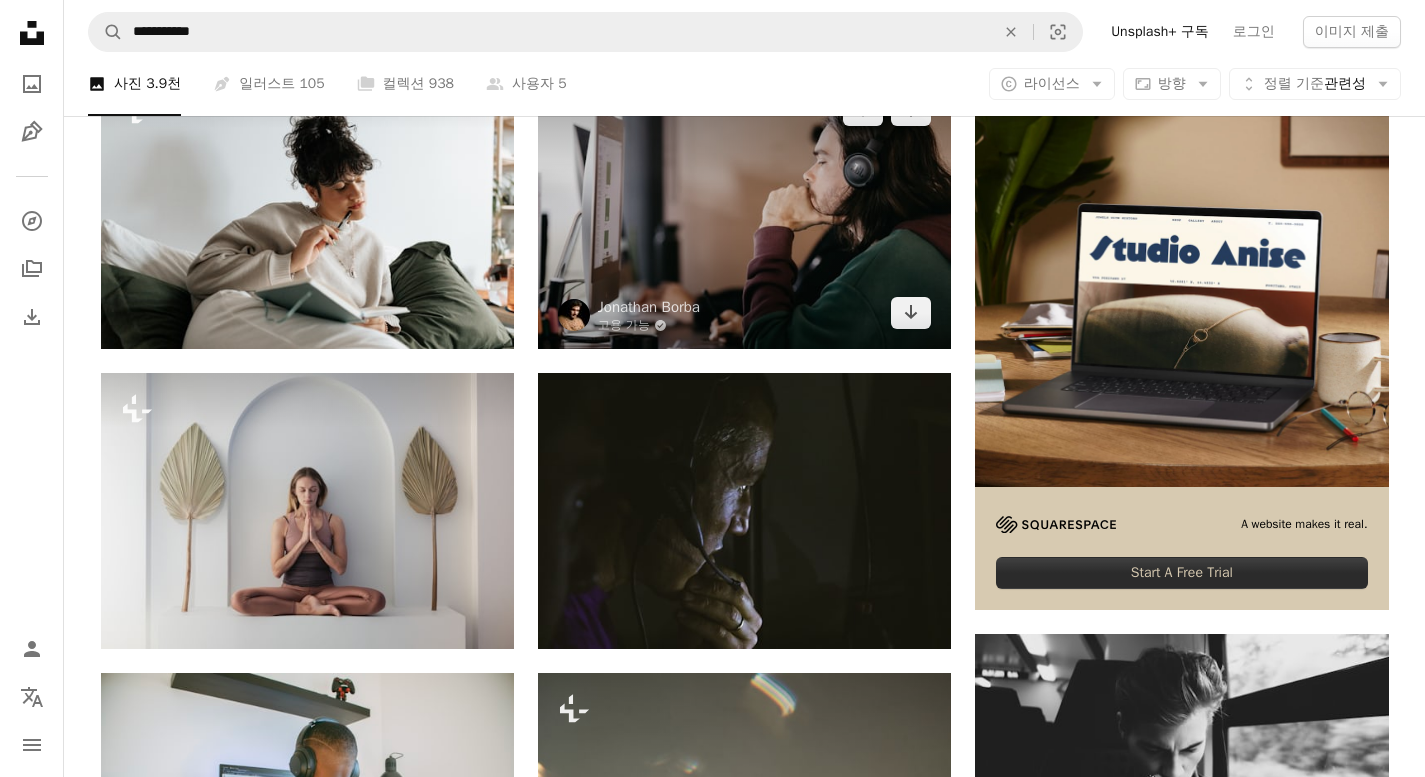 click at bounding box center [744, 211] 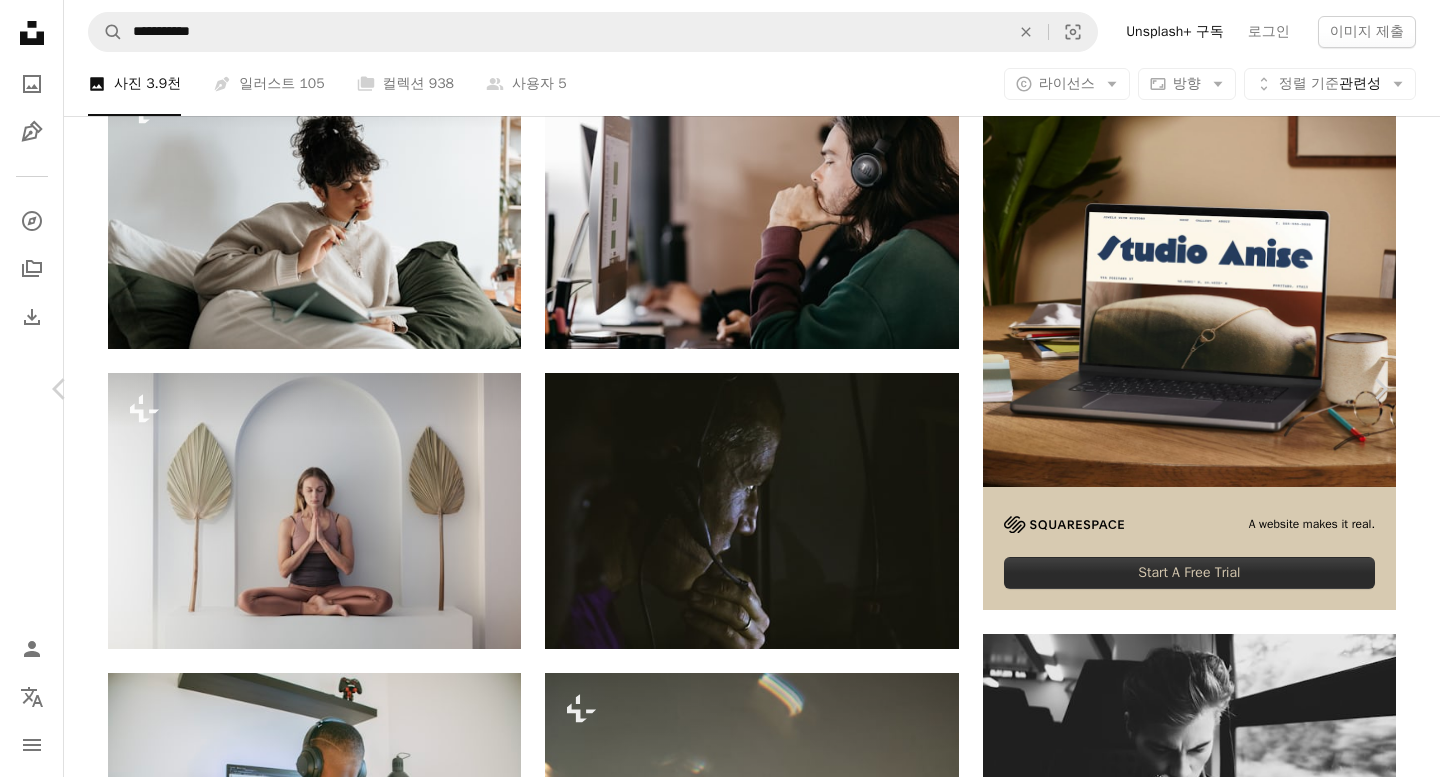 click on "무료 다운로드" at bounding box center (1190, 4468) 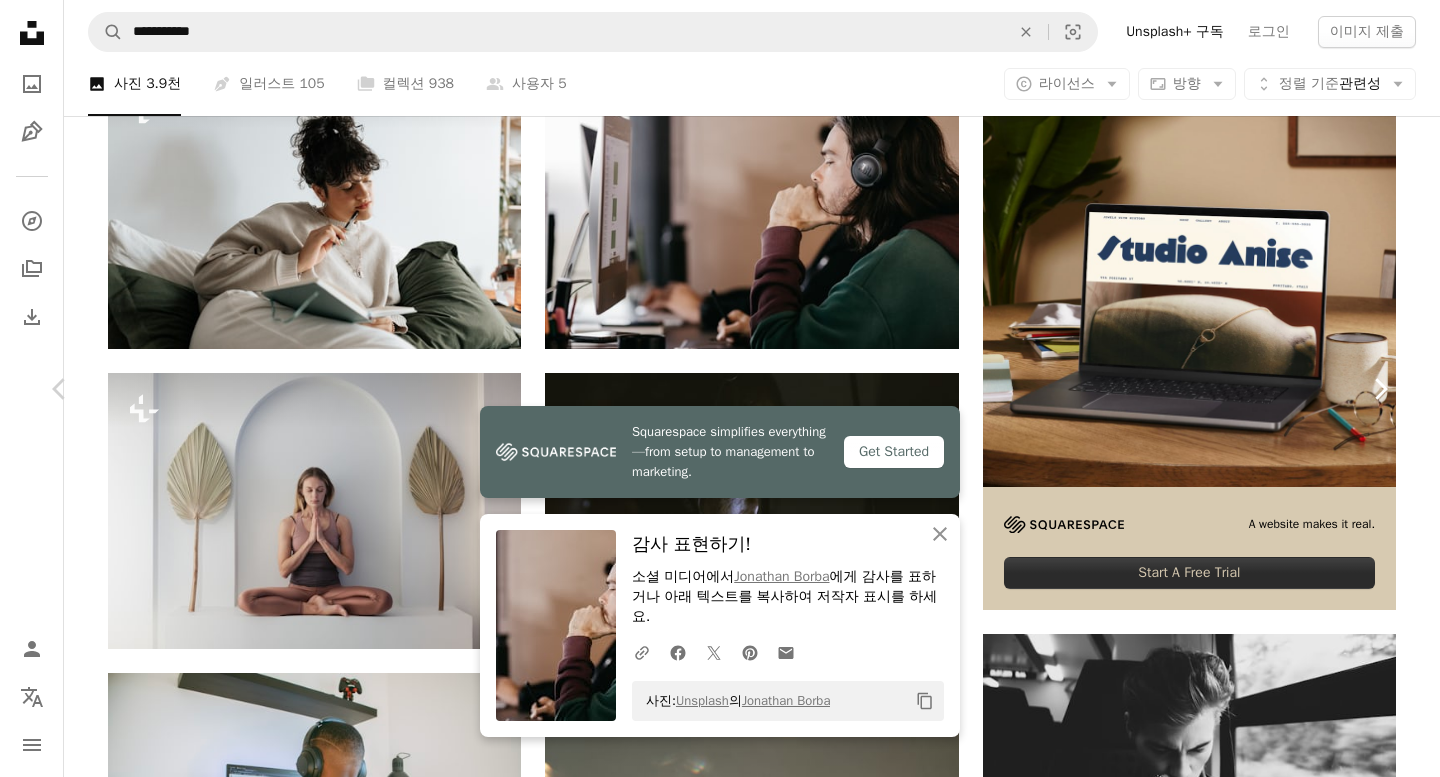 click on "Chevron right" at bounding box center [1380, 389] 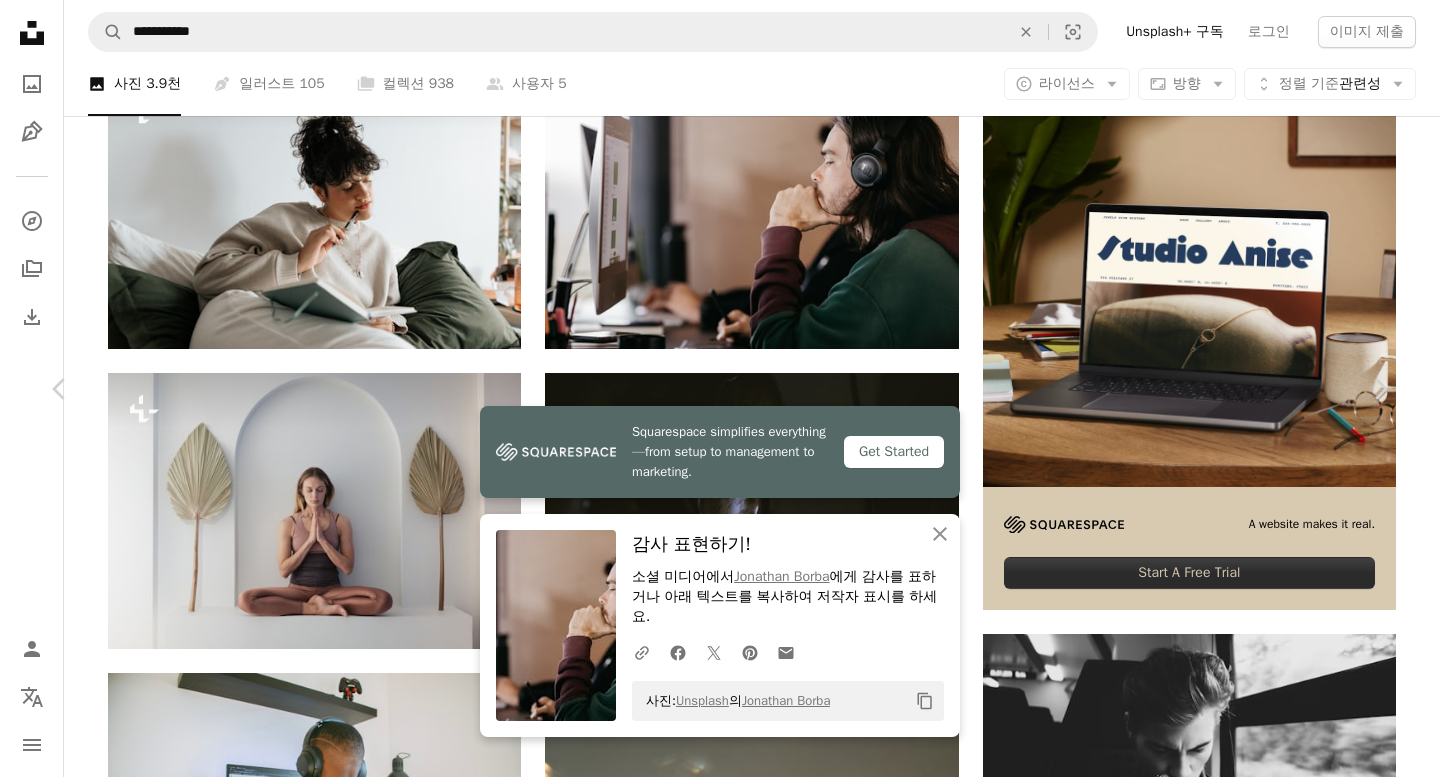 click on "사진:  Unsplash 의 [NAME] [LAST]
Copy content [NAME] [LAST]" at bounding box center [720, 4809] 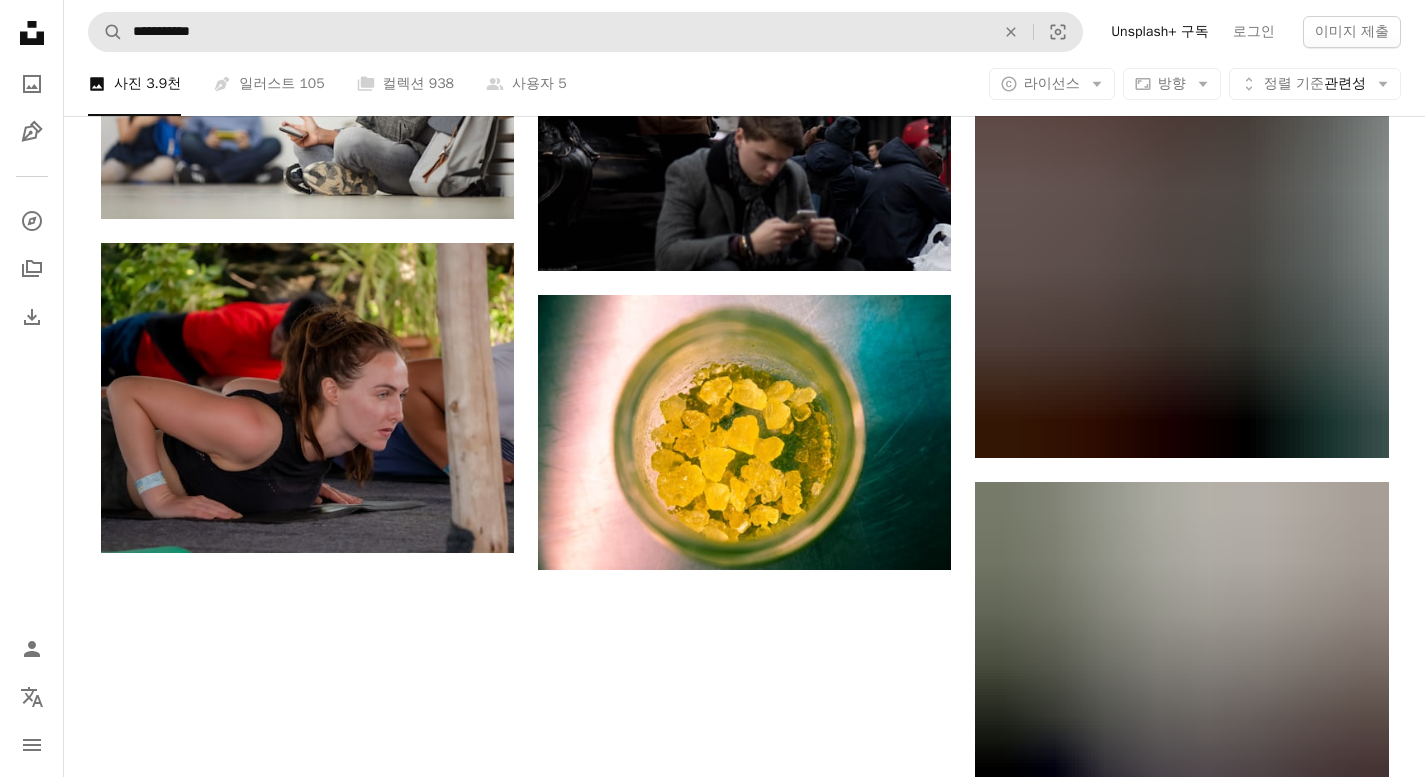 scroll, scrollTop: 2014, scrollLeft: 0, axis: vertical 